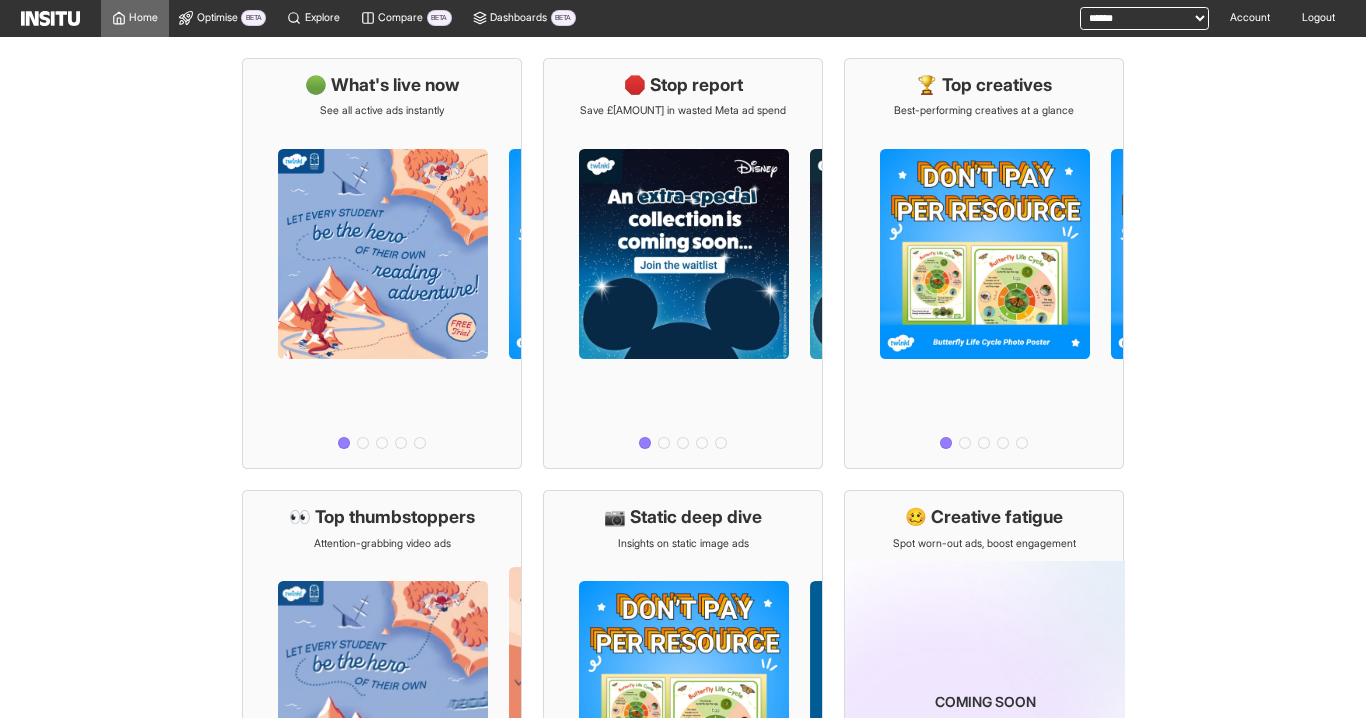 scroll, scrollTop: 0, scrollLeft: 0, axis: both 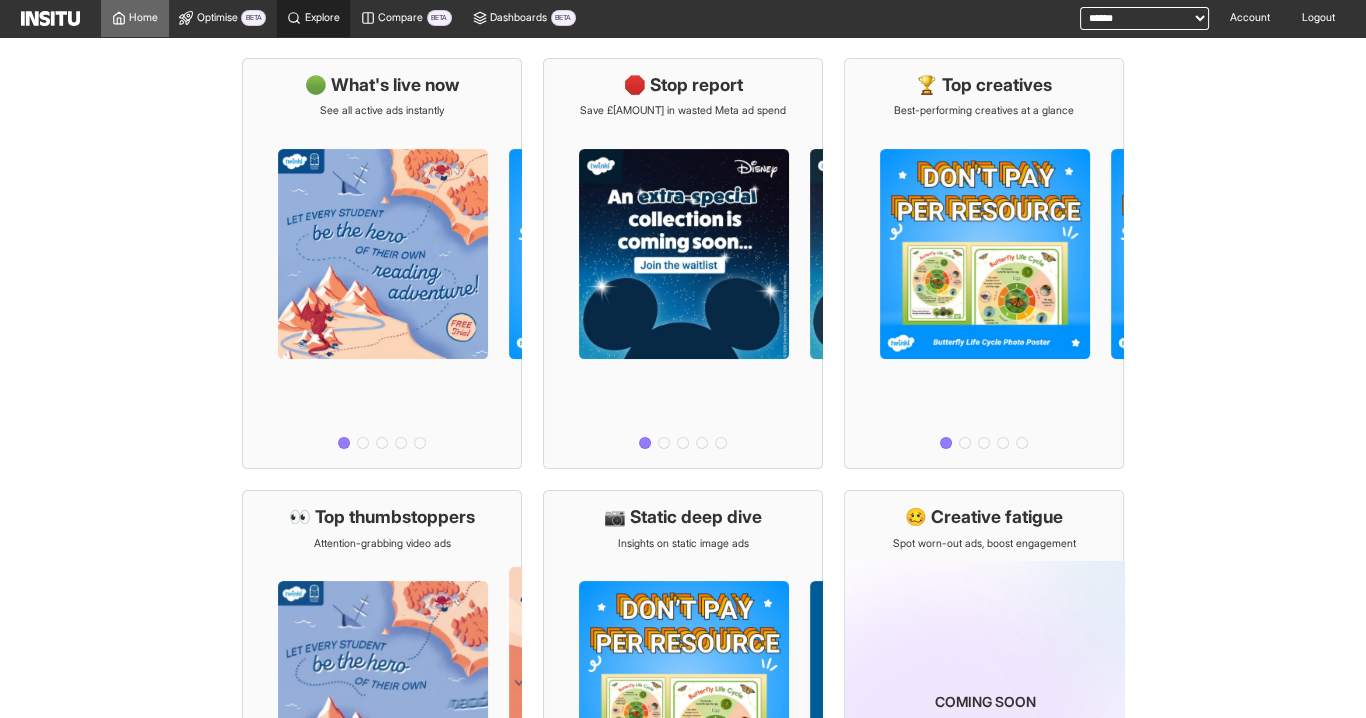 click 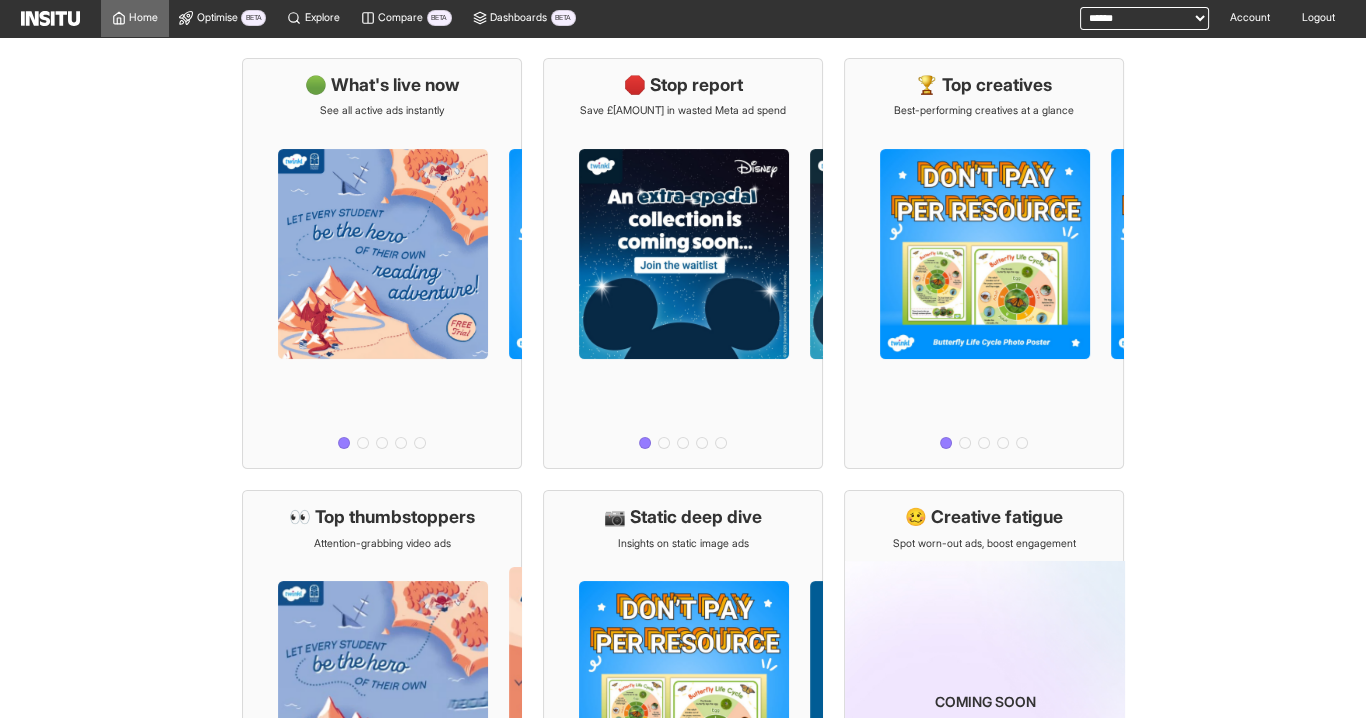 select on "**" 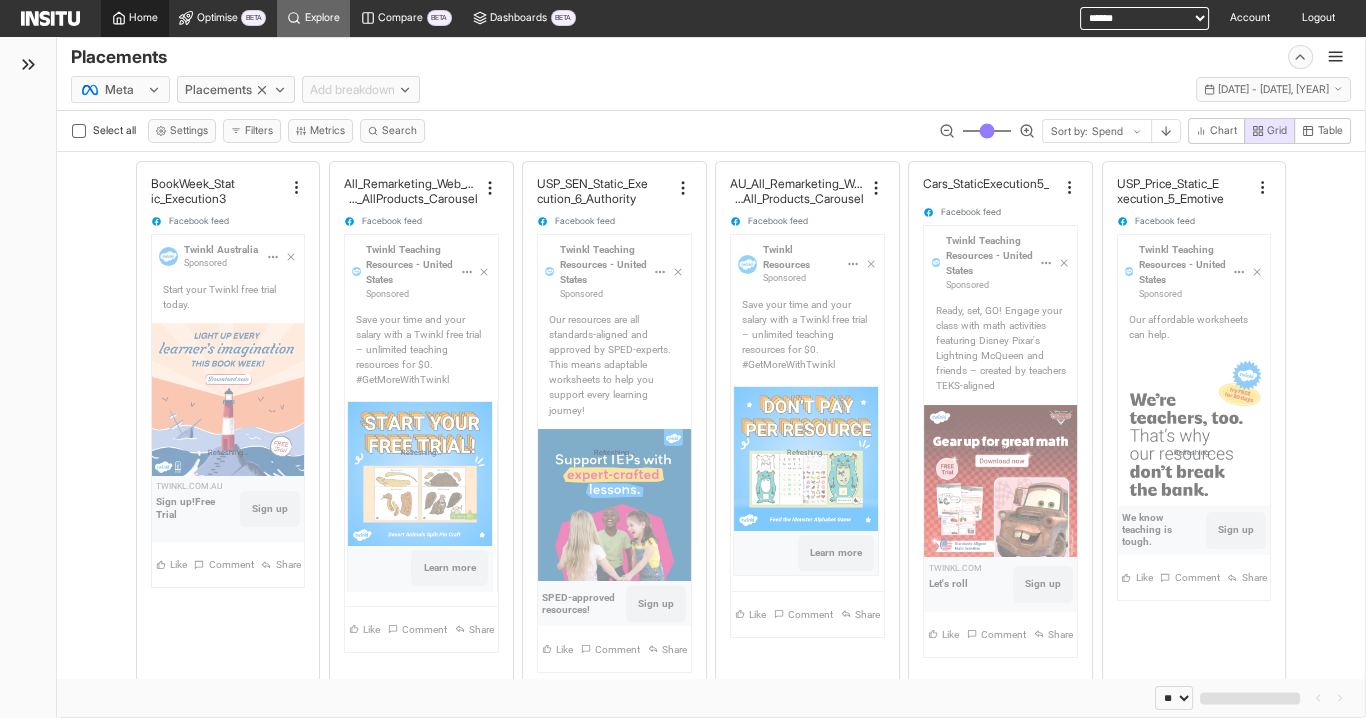 click on "Home" at bounding box center (143, 18) 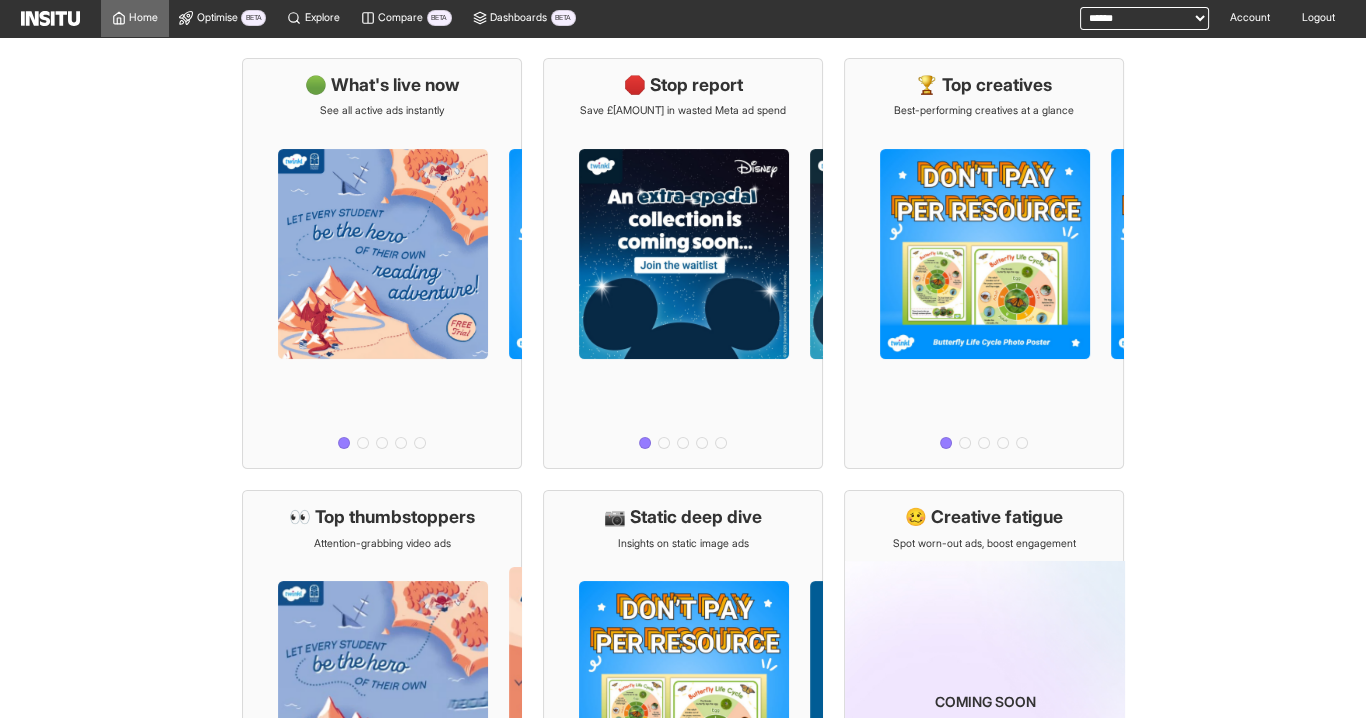 click on "**********" at bounding box center (1144, 18) 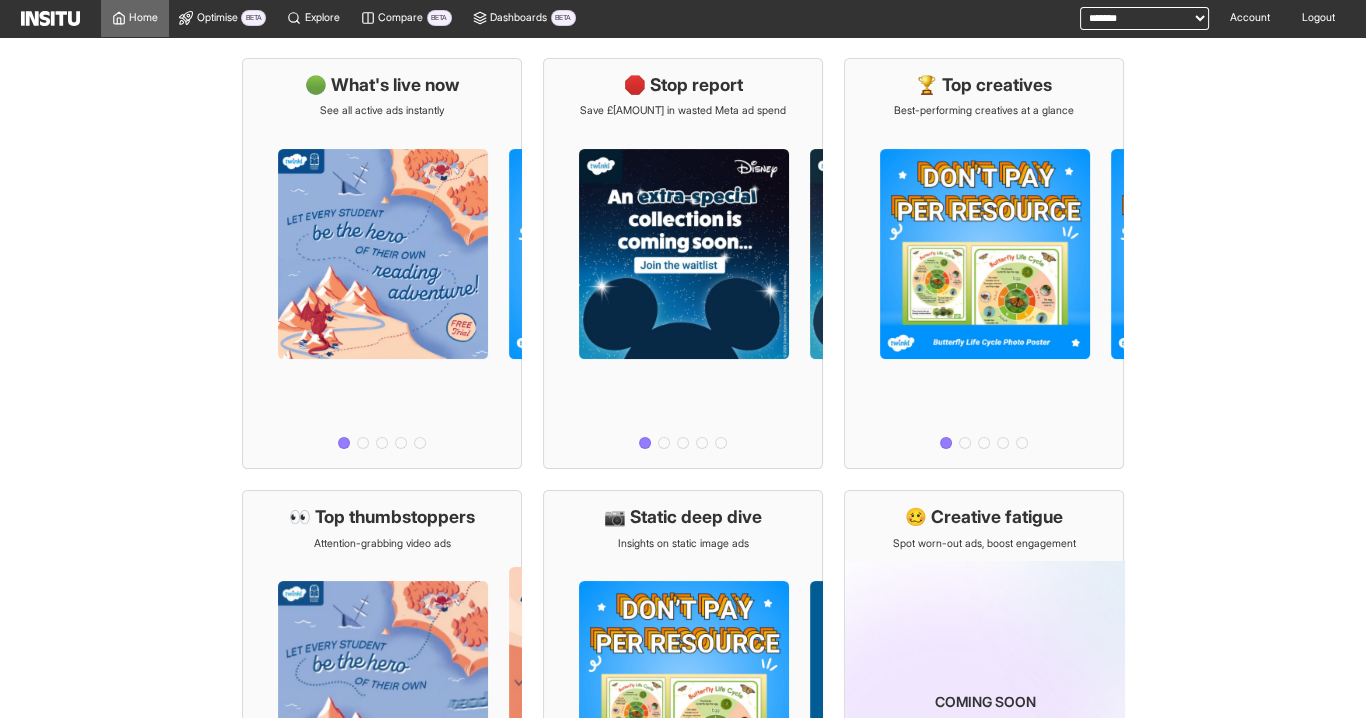 click on "**********" at bounding box center (1144, 18) 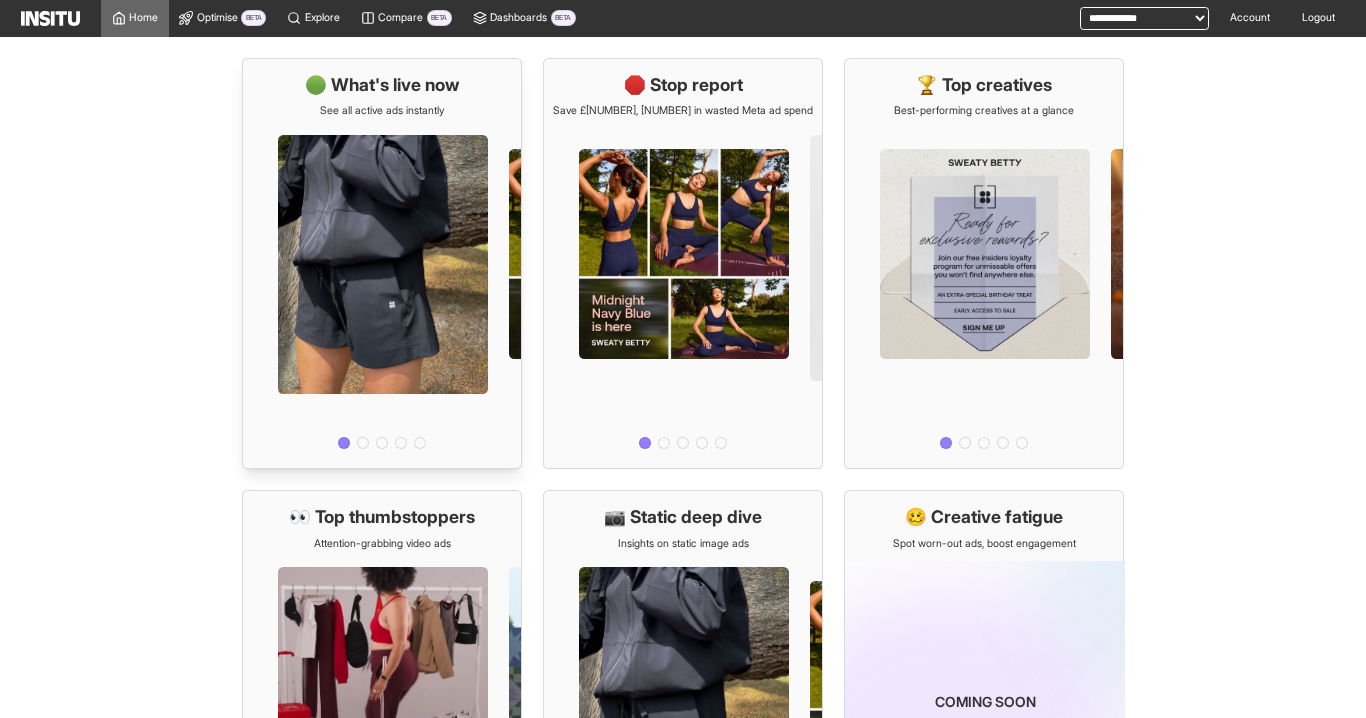 scroll, scrollTop: 0, scrollLeft: 0, axis: both 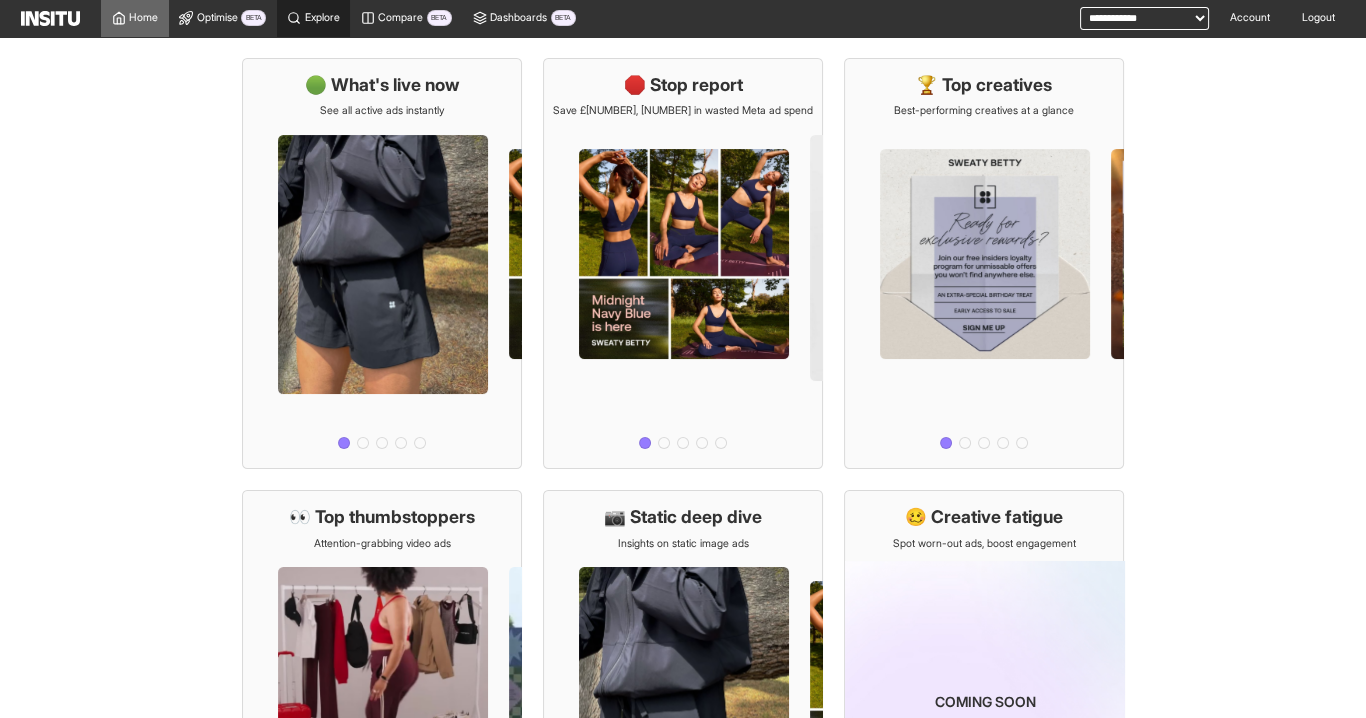 click on "Explore" at bounding box center (322, 18) 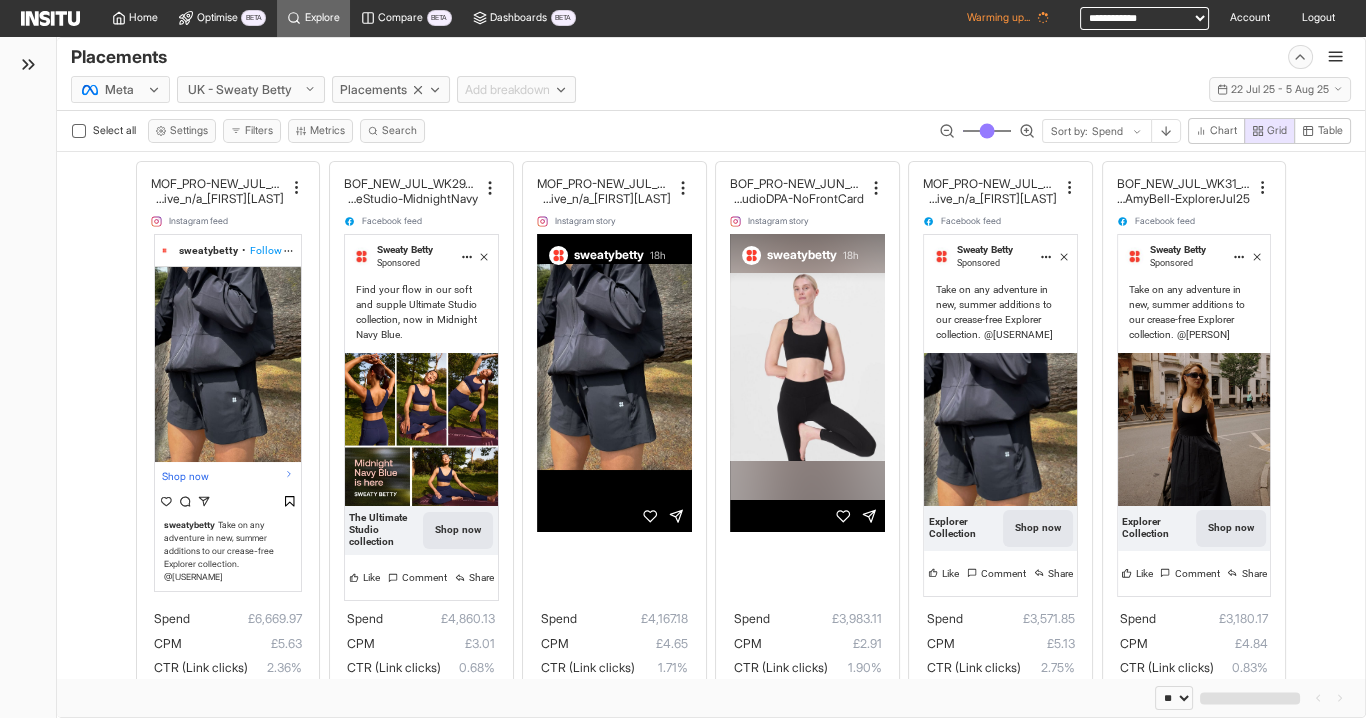 drag, startPoint x: 138, startPoint y: 8, endPoint x: 593, endPoint y: 88, distance: 461.97943 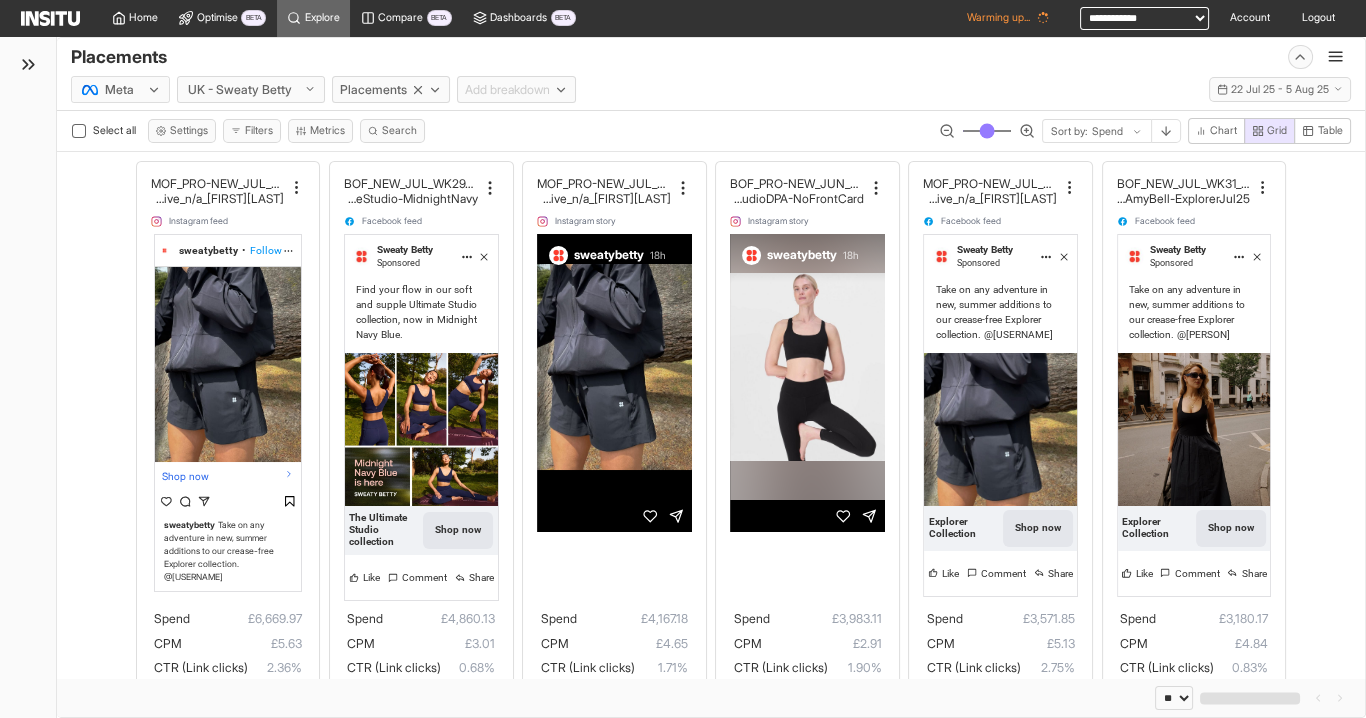 click on "Home" at bounding box center [135, 18] 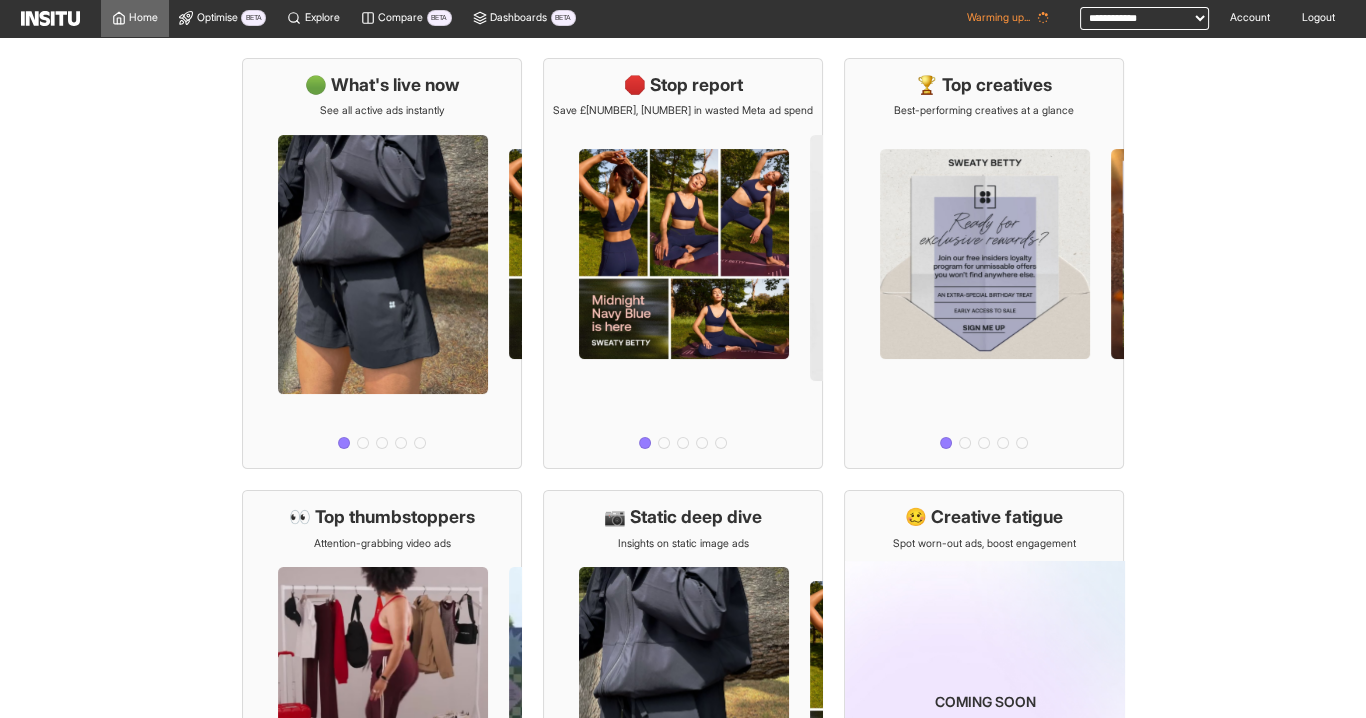 click on "**********" at bounding box center [1144, 18] 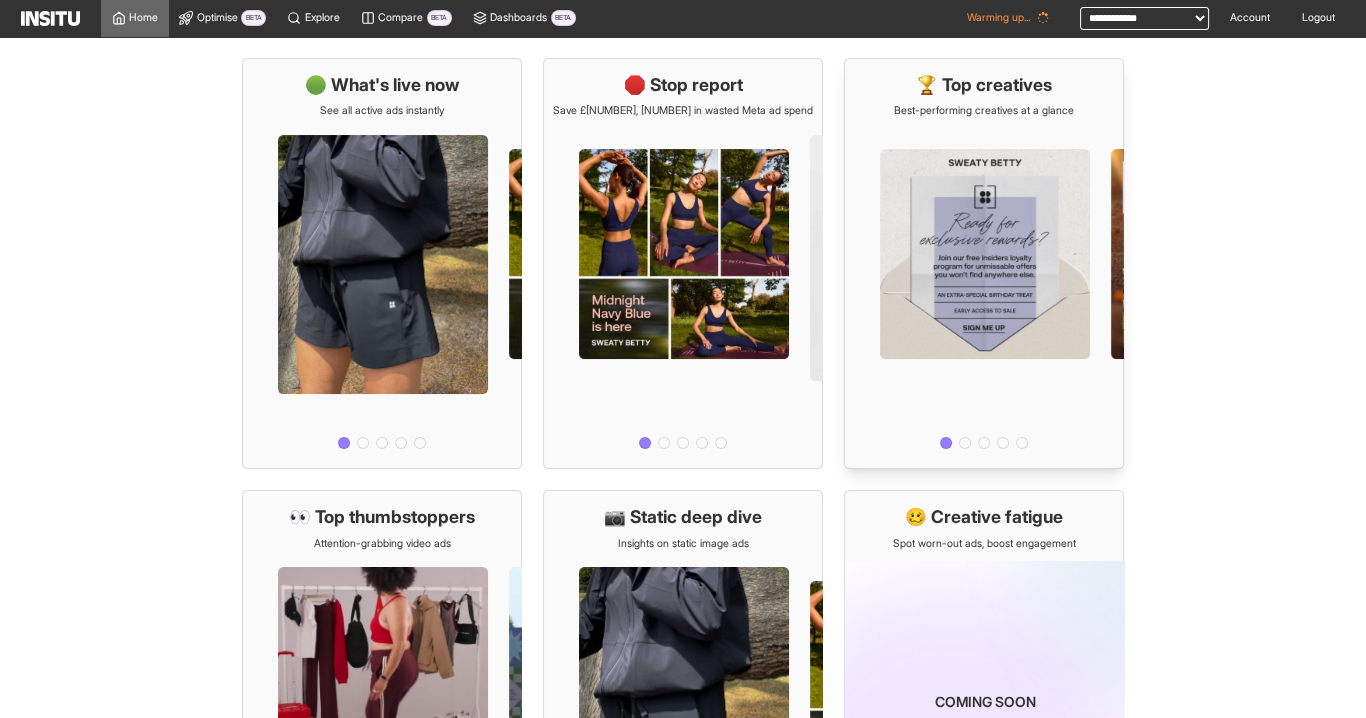 select on "**********" 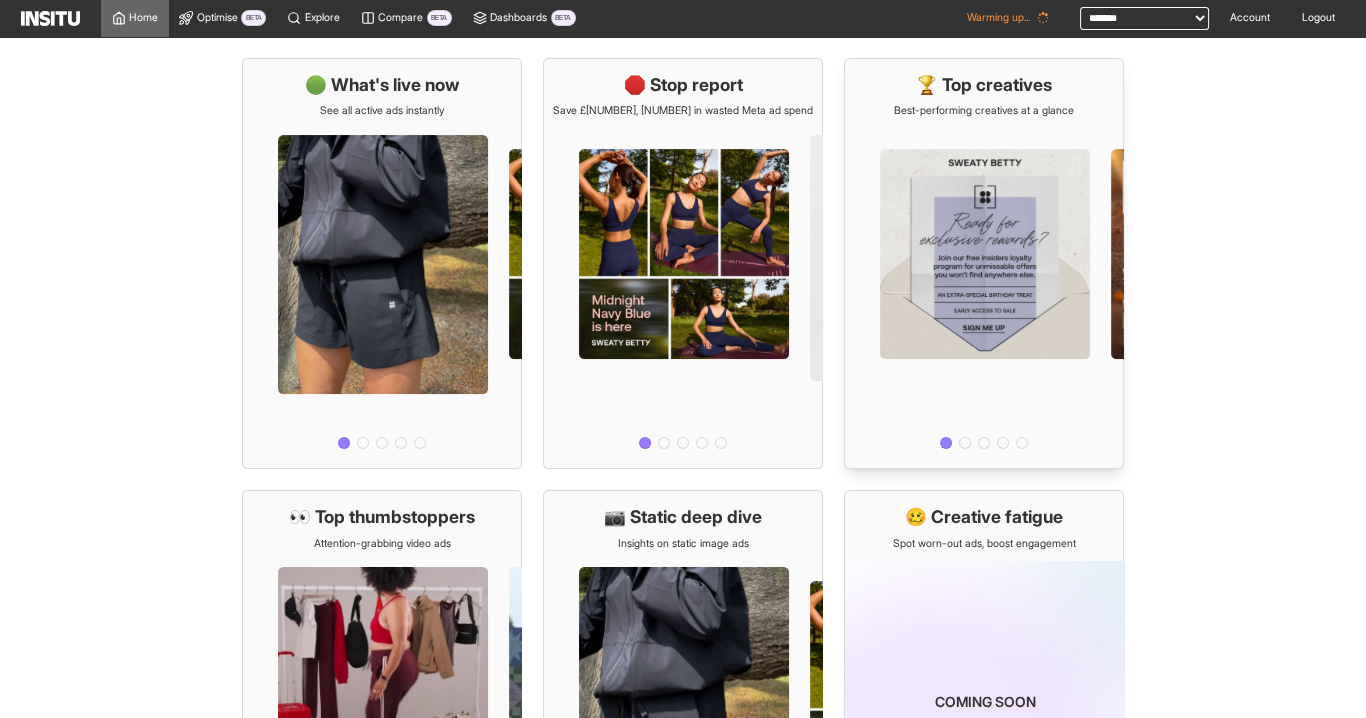 click on "**********" at bounding box center (1144, 18) 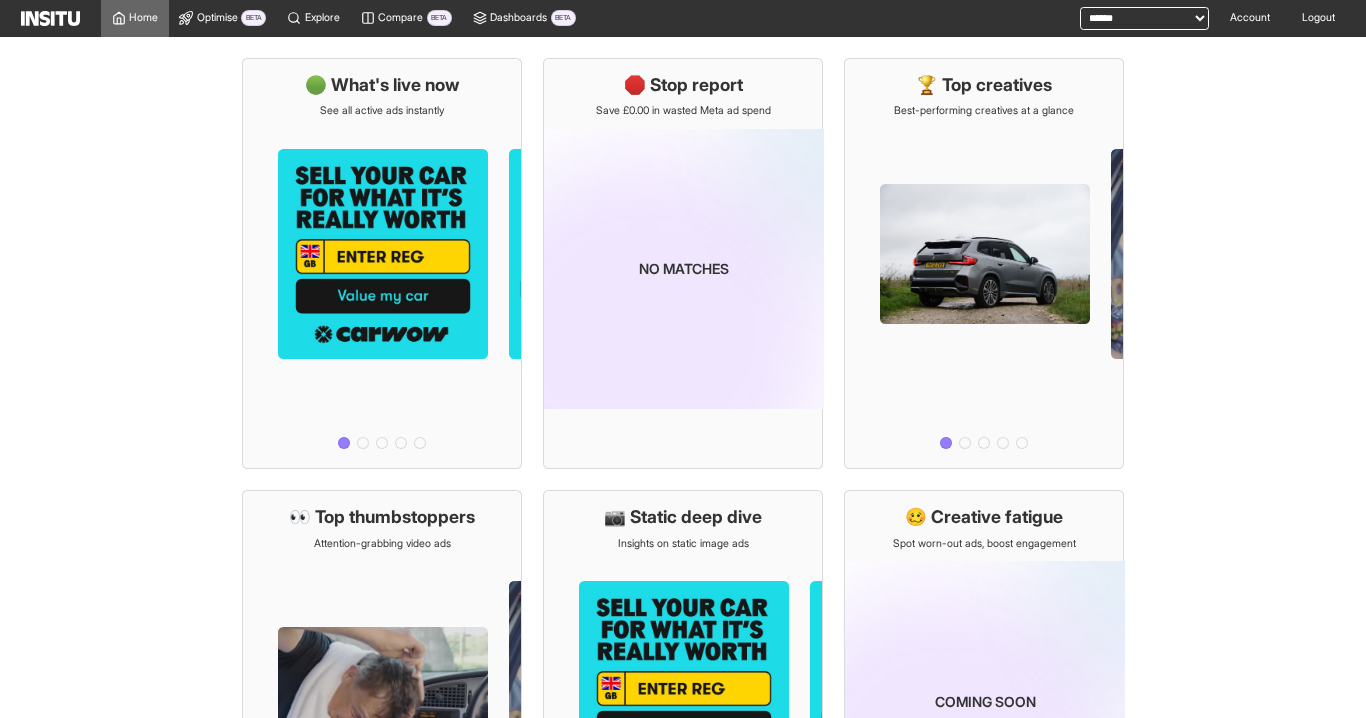 scroll, scrollTop: 0, scrollLeft: 0, axis: both 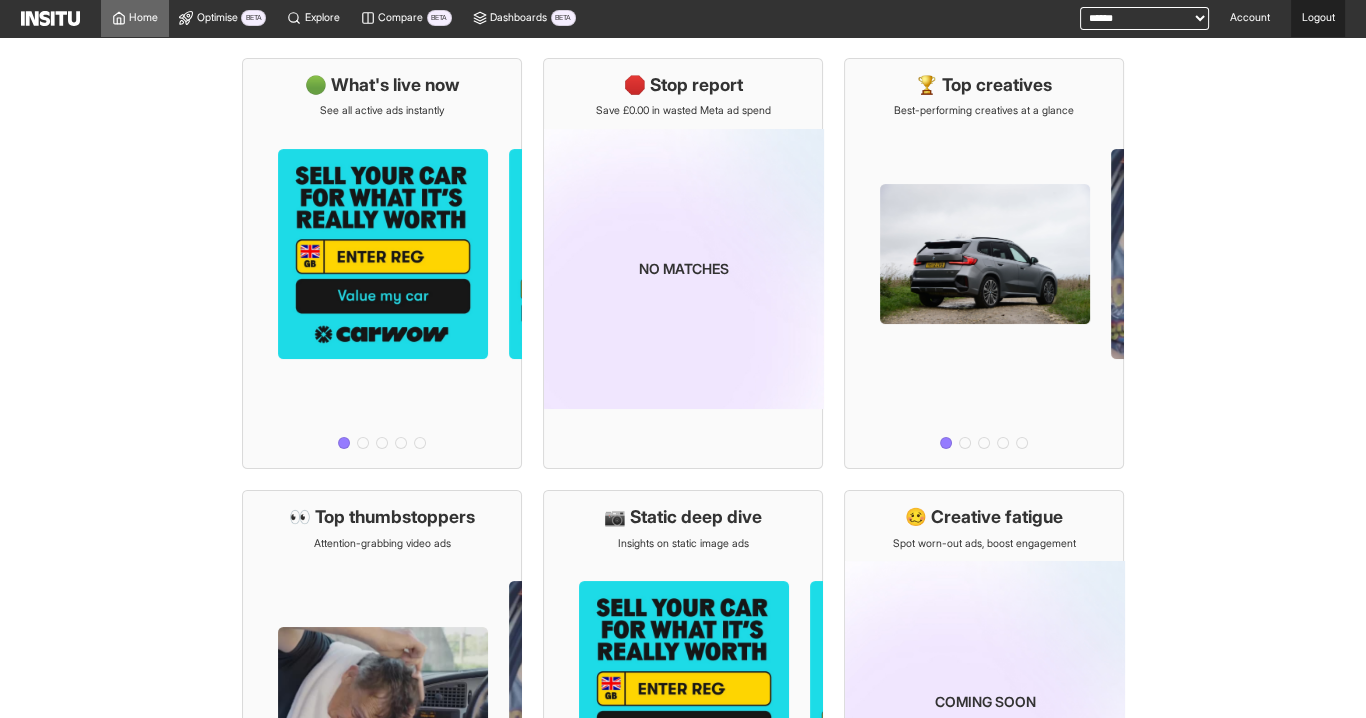 click on "Logout" at bounding box center [1318, 18] 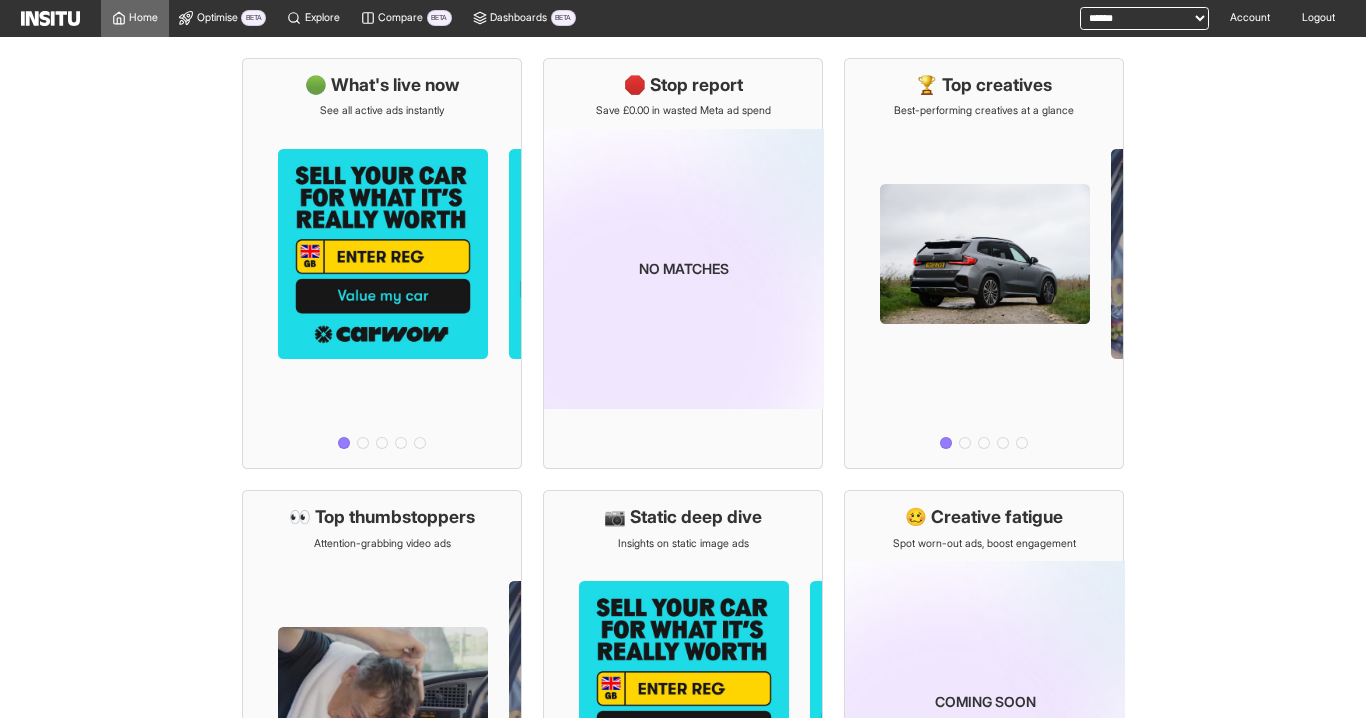 scroll, scrollTop: 0, scrollLeft: 0, axis: both 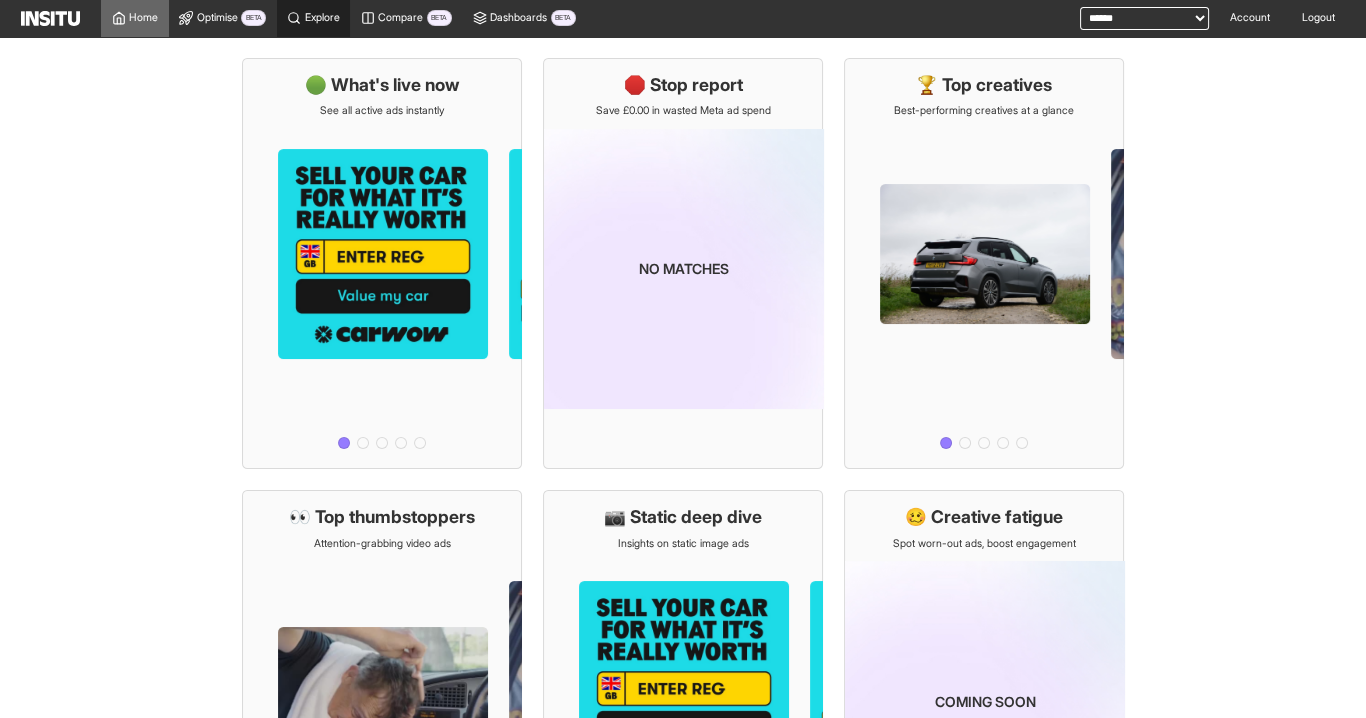 click on "Explore" at bounding box center [322, 18] 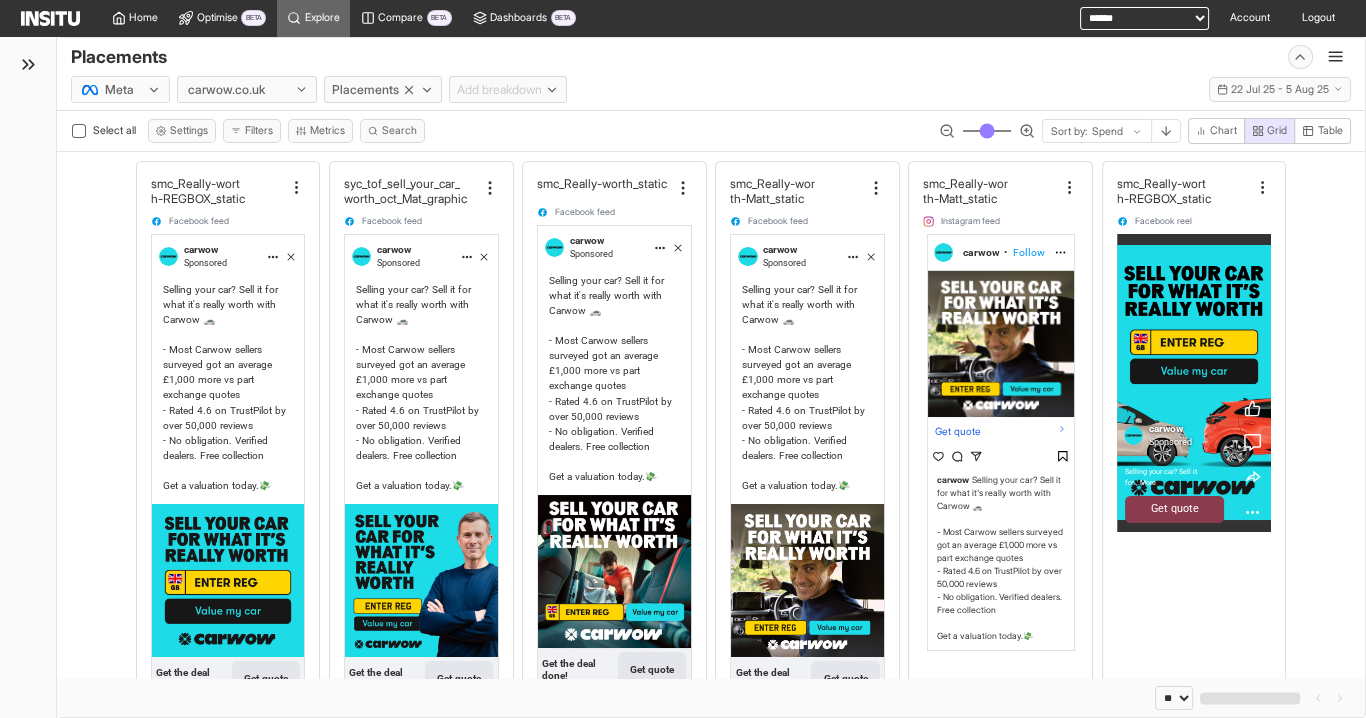 click on "**********" at bounding box center (1144, 18) 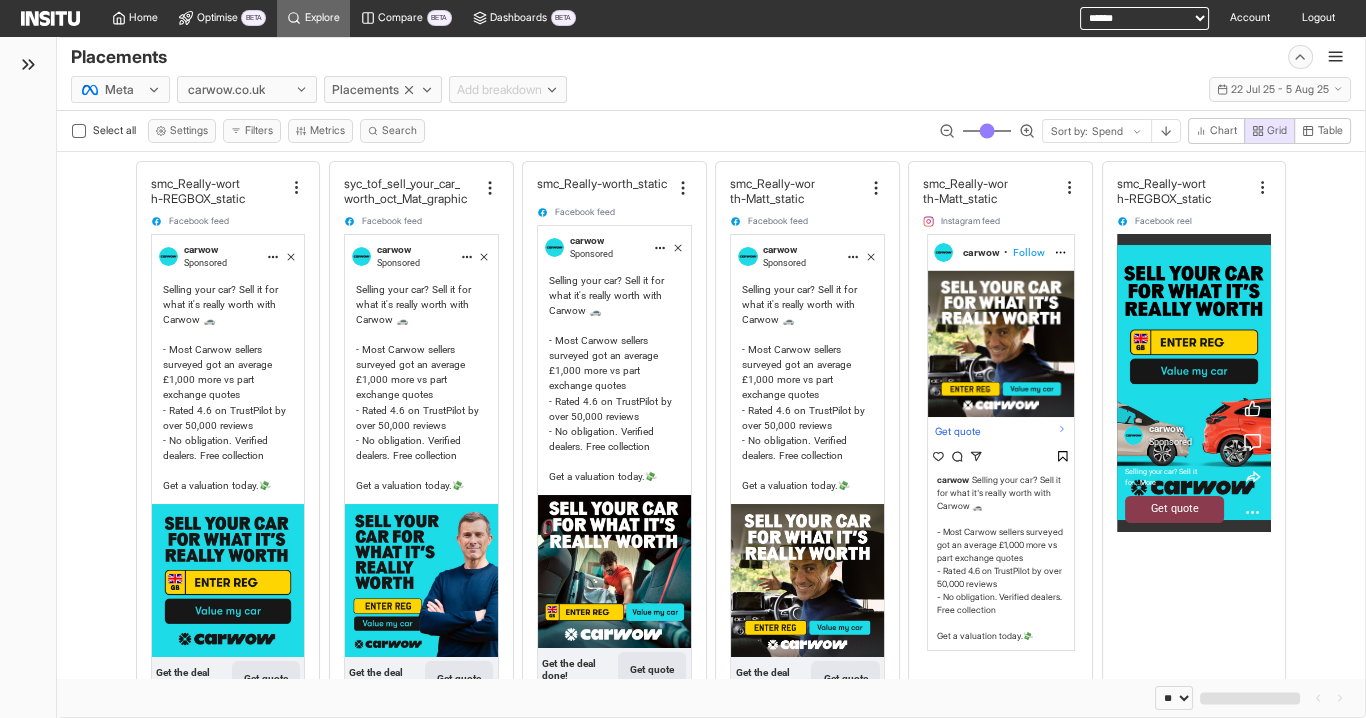 select on "**********" 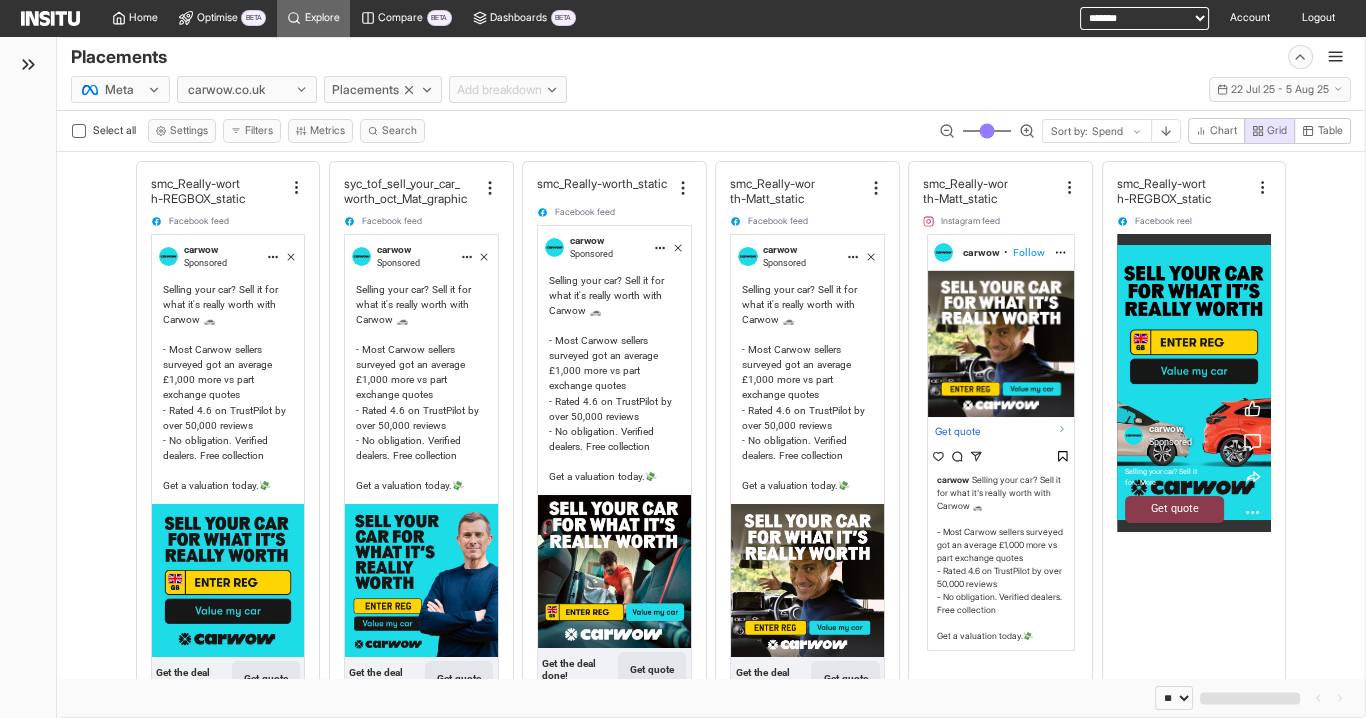 click on "**********" at bounding box center [1144, 18] 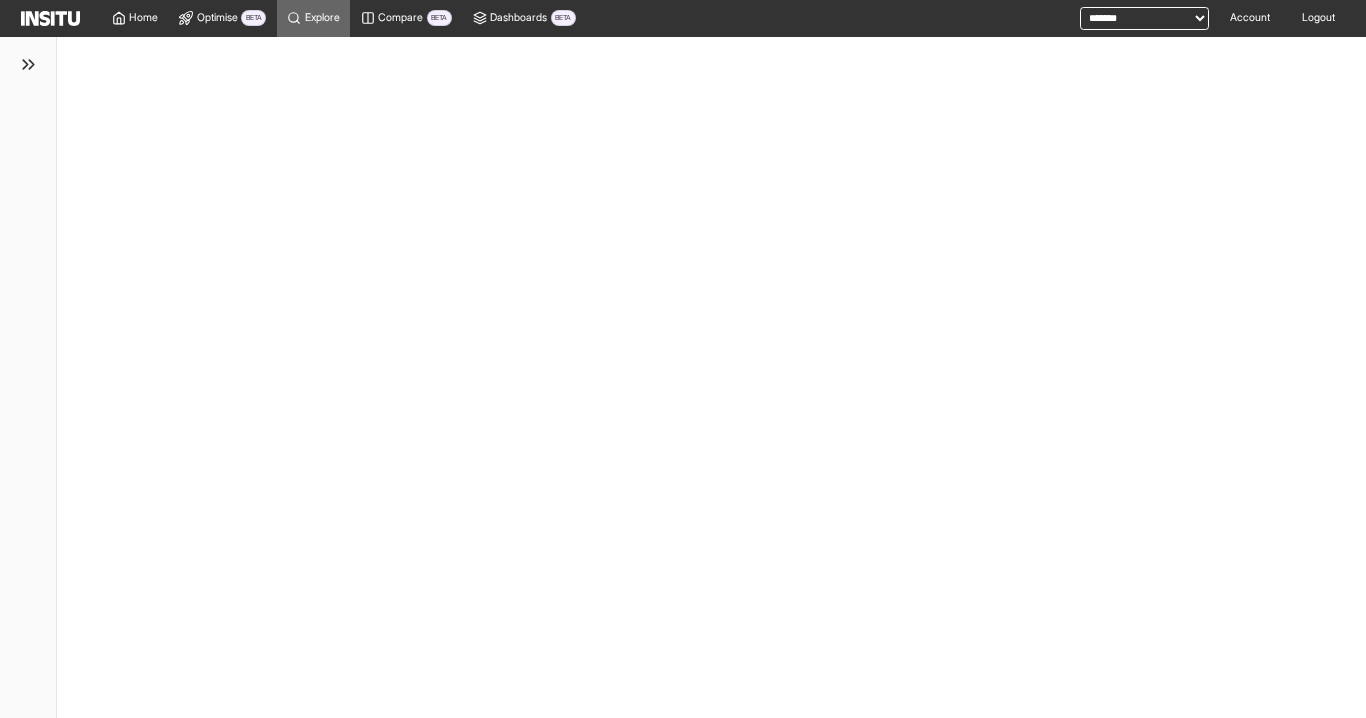 scroll, scrollTop: 0, scrollLeft: 0, axis: both 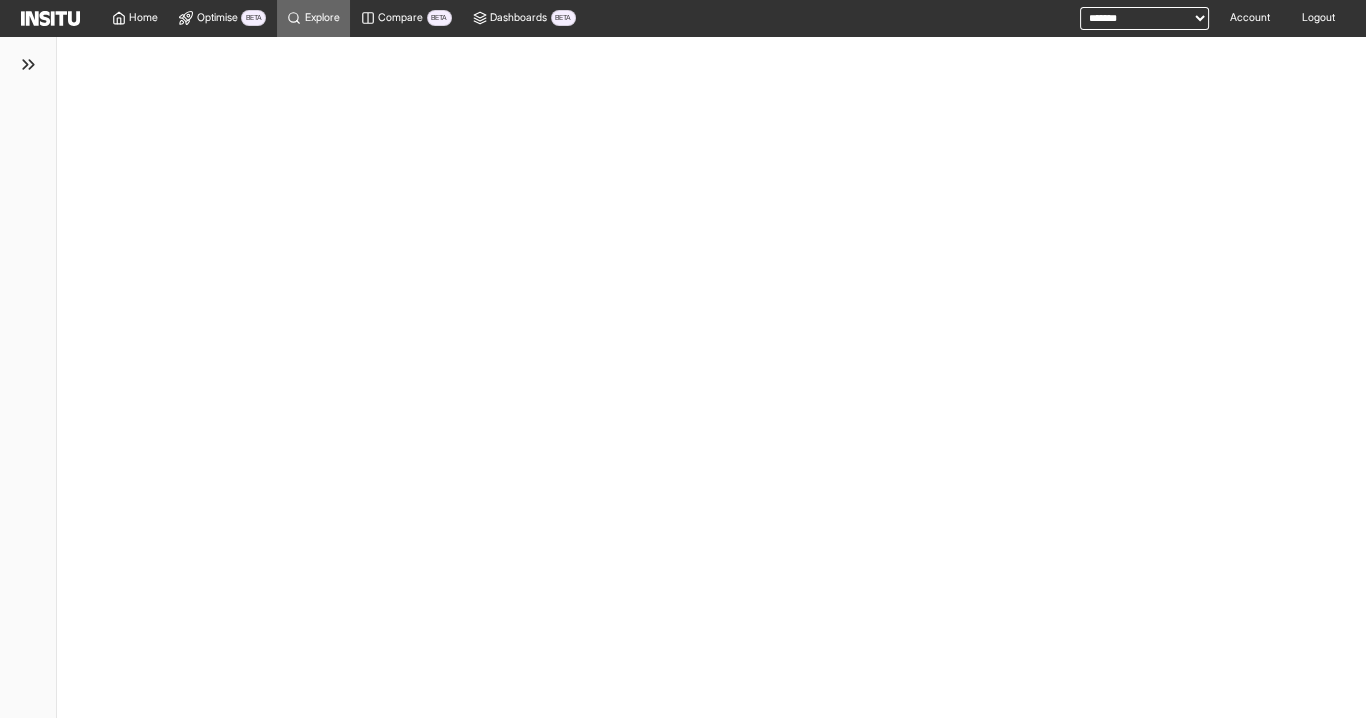 select on "**" 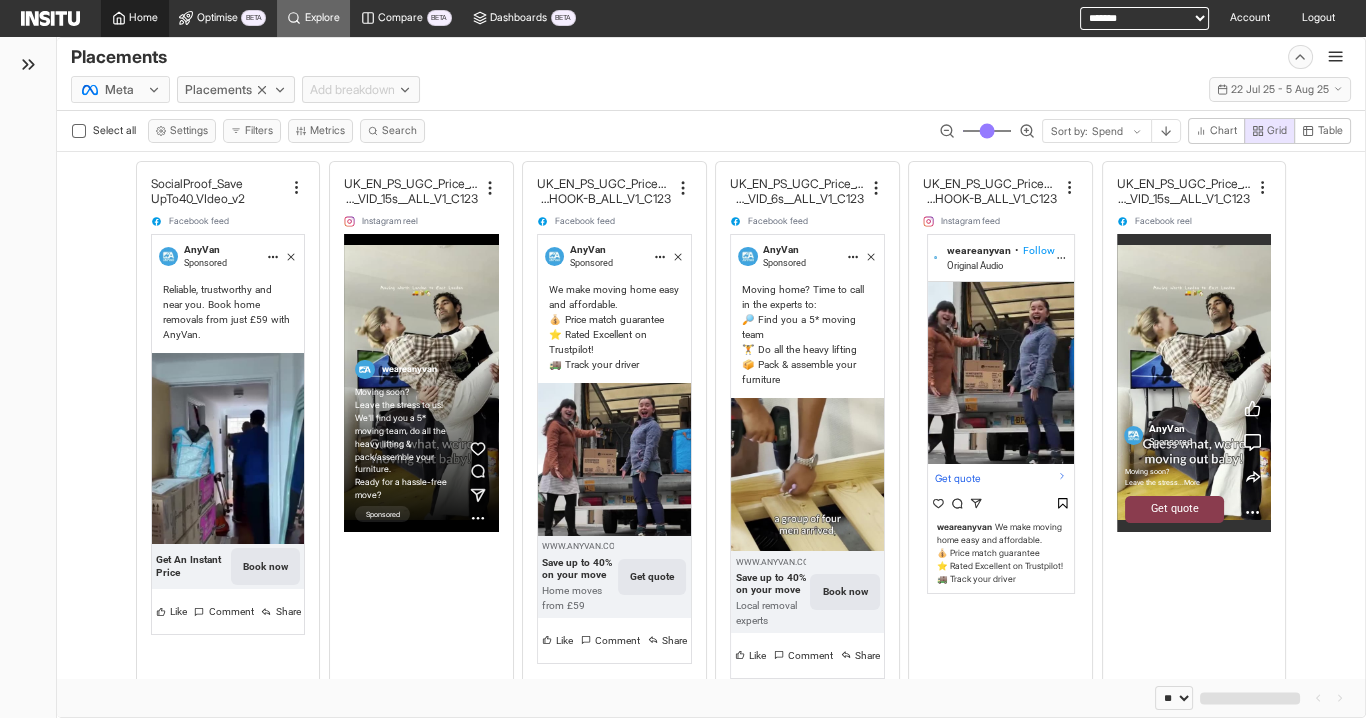 click on "Home" at bounding box center (135, 18) 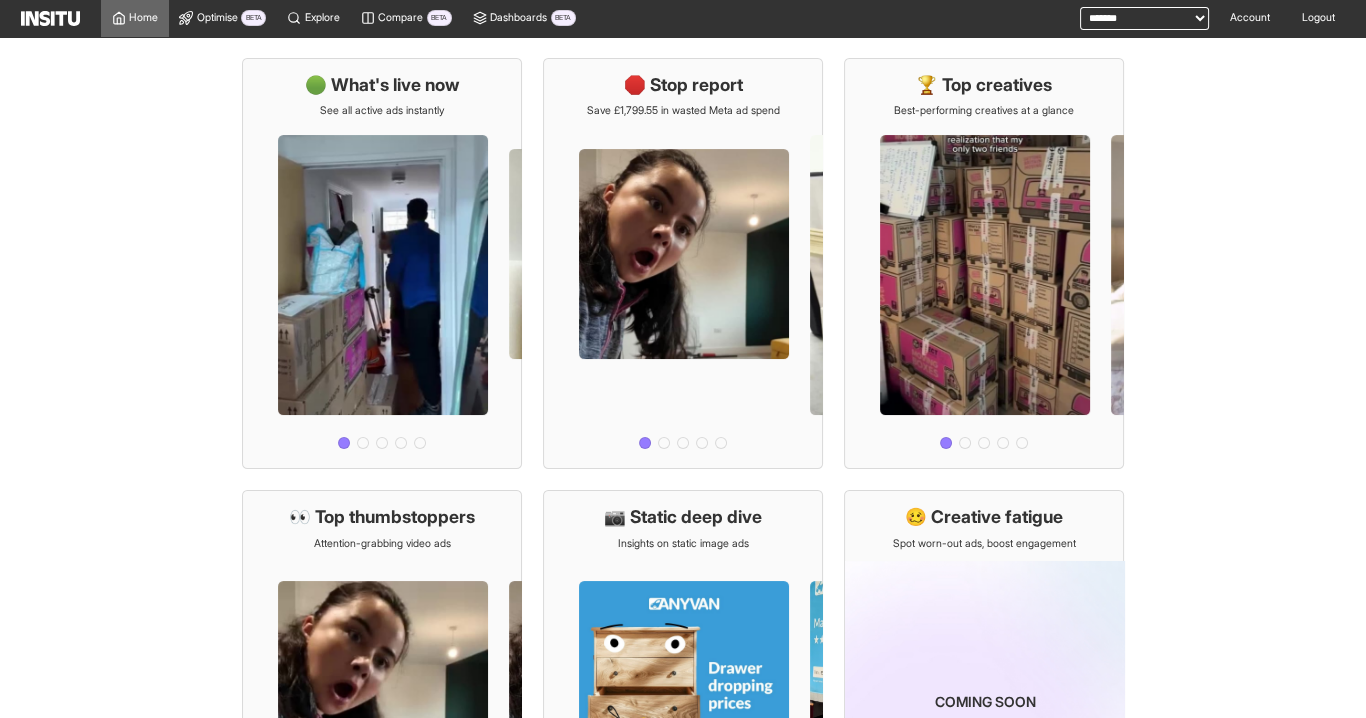 click on "**********" at bounding box center (1144, 18) 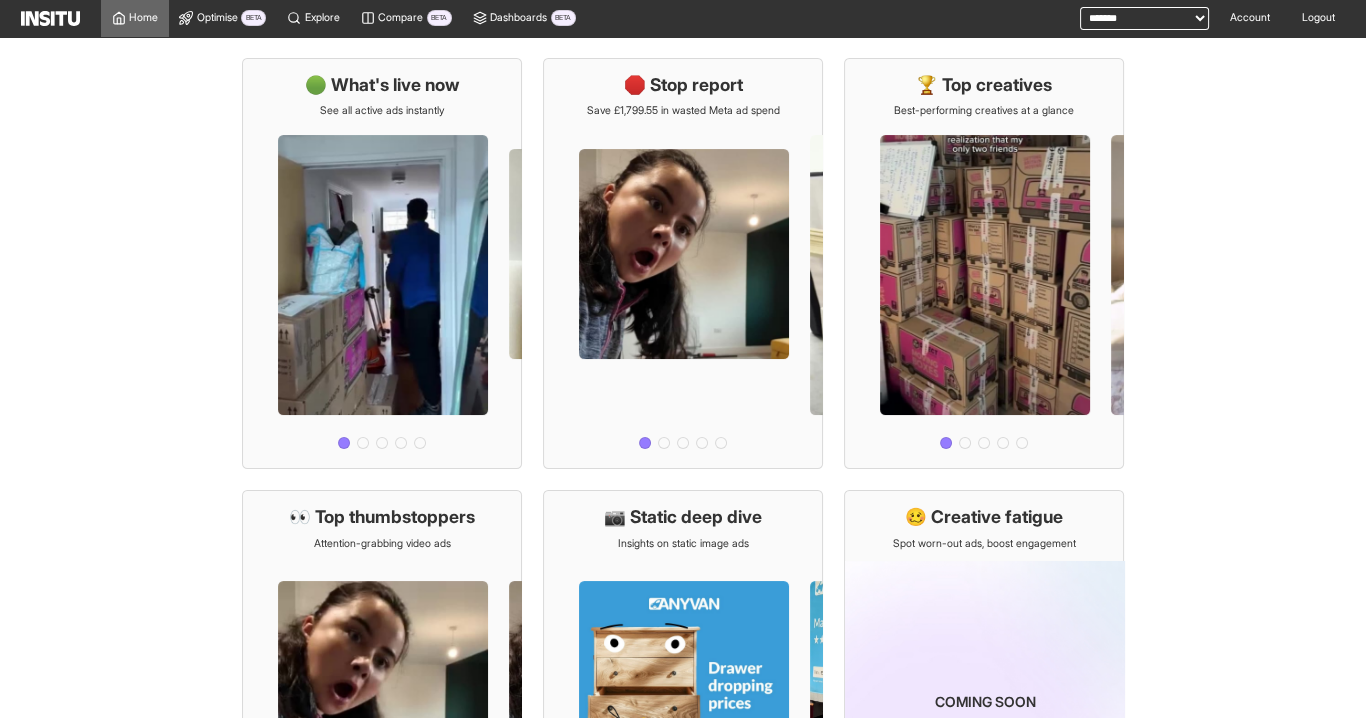 select on "**********" 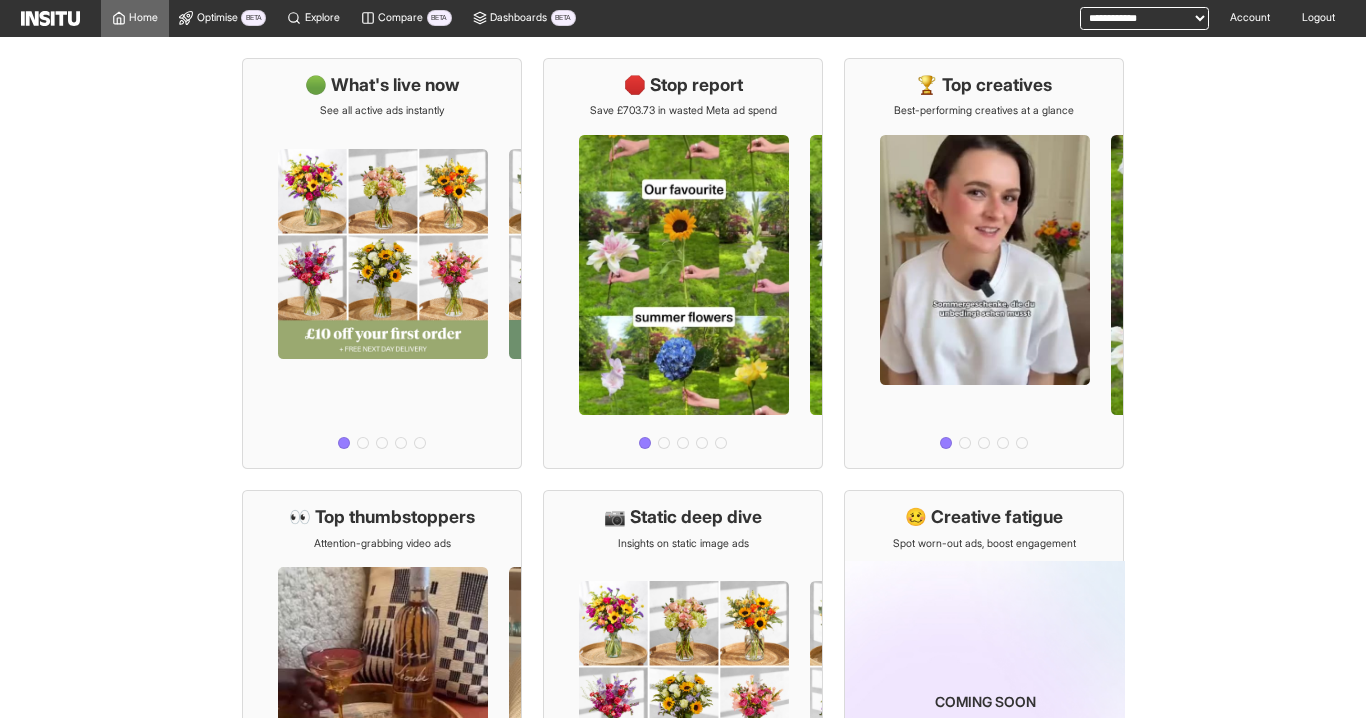 scroll, scrollTop: 0, scrollLeft: 0, axis: both 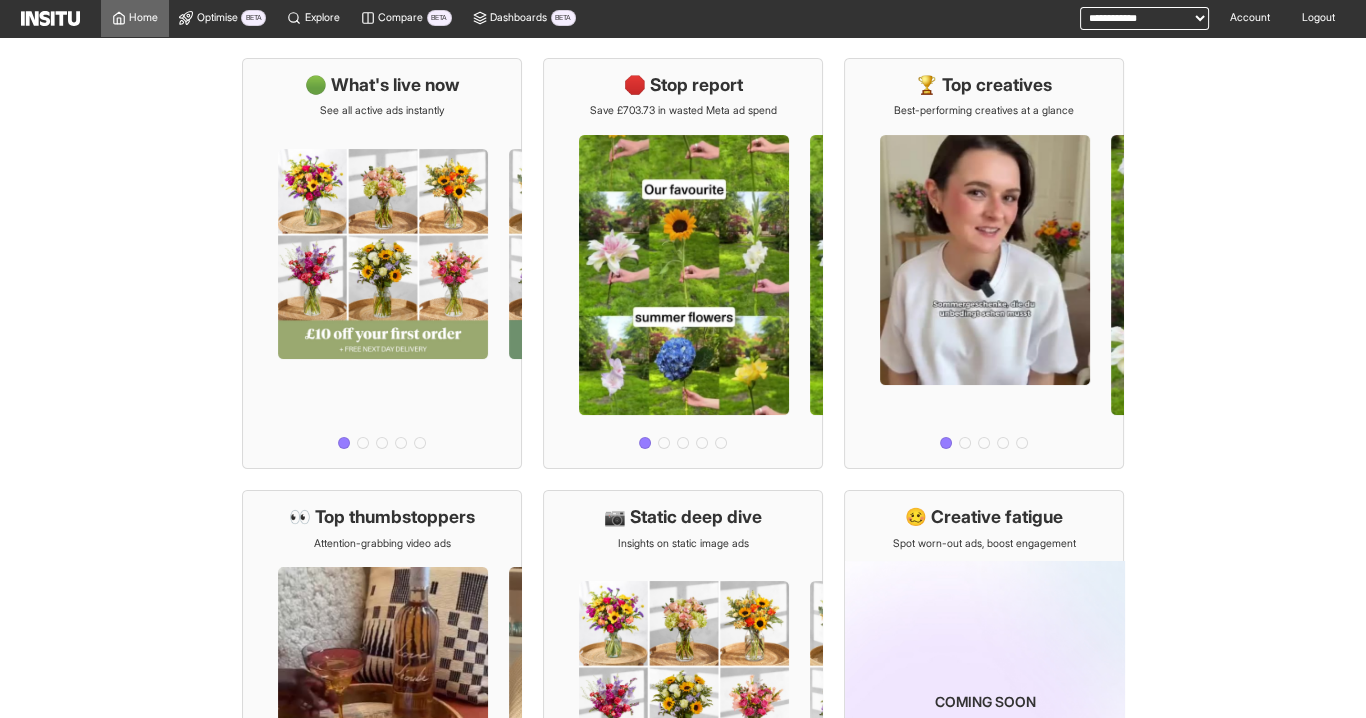 click on "**********" at bounding box center (1144, 18) 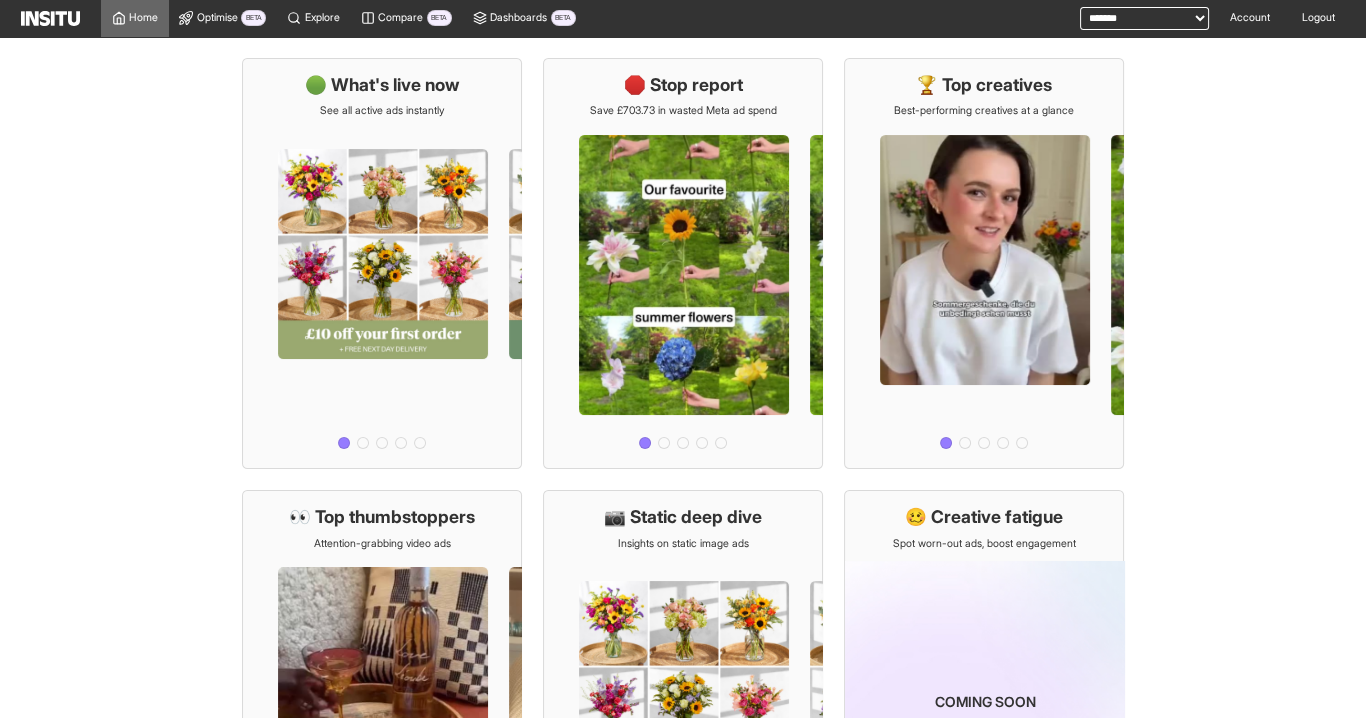 click on "**********" at bounding box center (1144, 18) 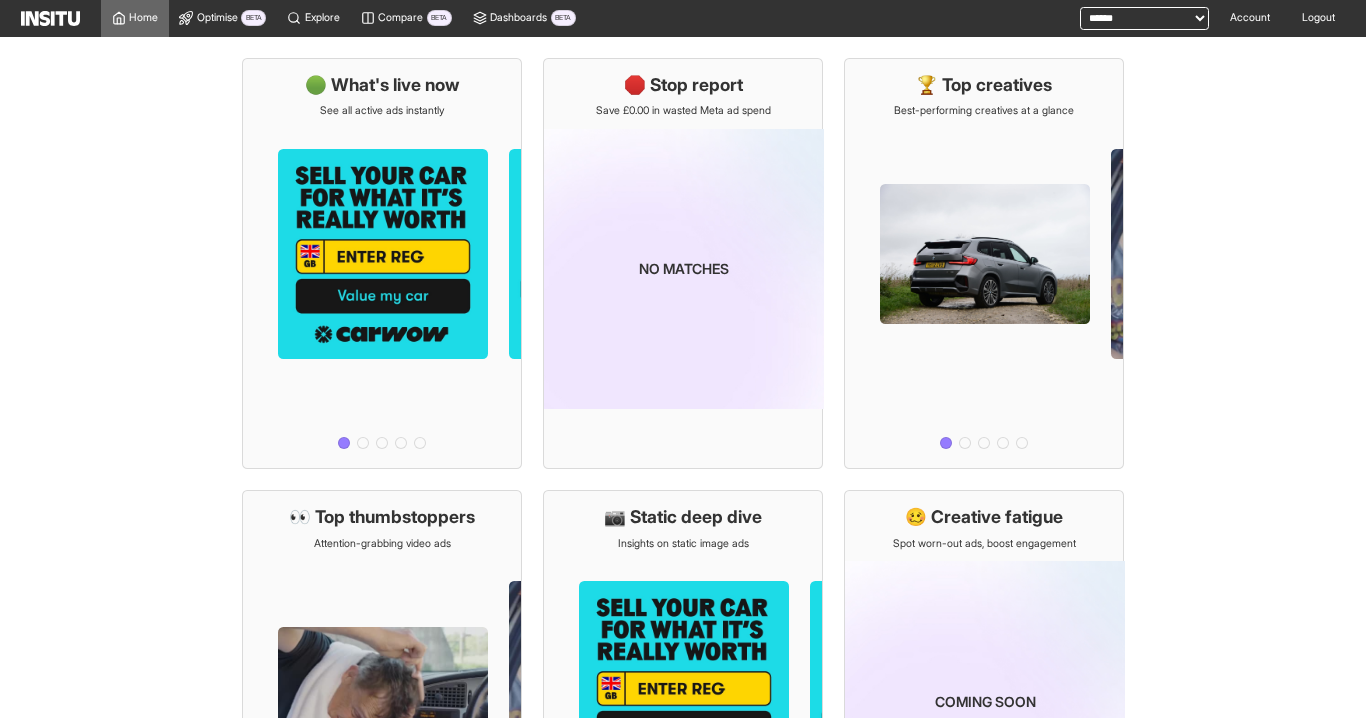 scroll, scrollTop: 0, scrollLeft: 0, axis: both 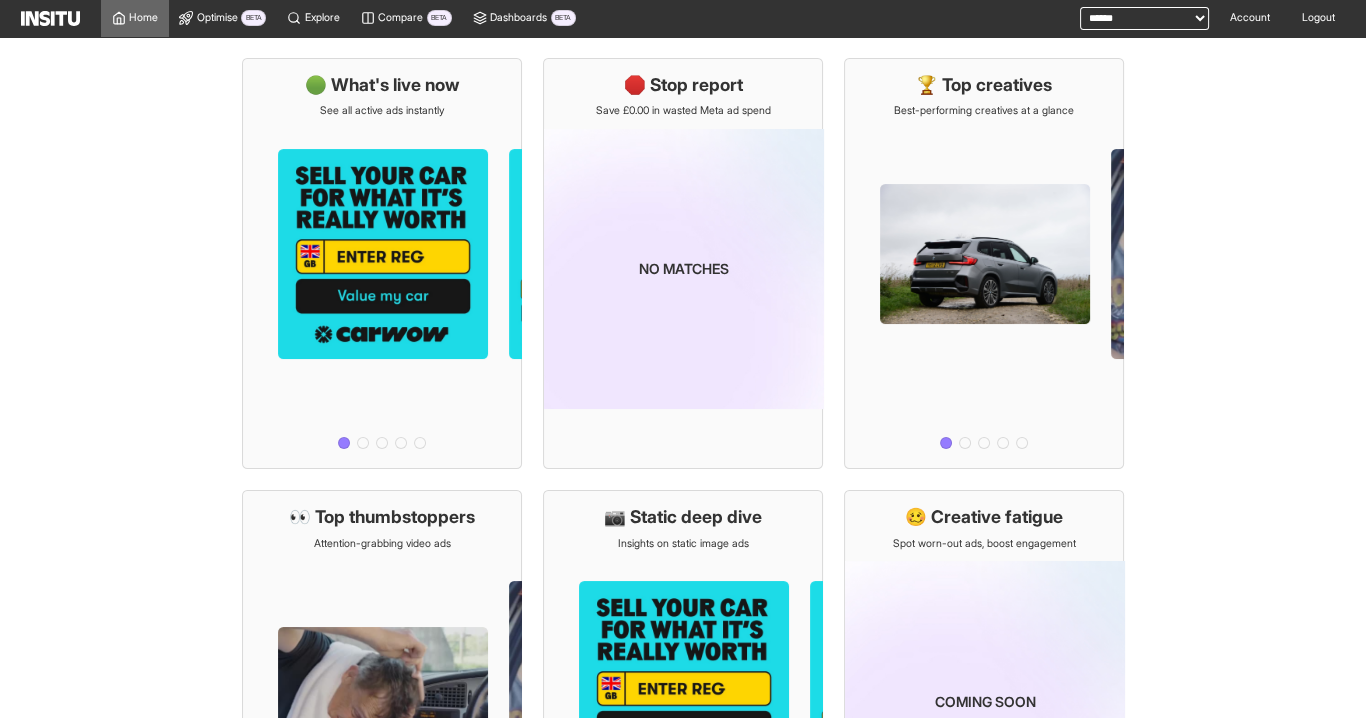 drag, startPoint x: 0, startPoint y: 0, endPoint x: 1131, endPoint y: 21, distance: 1131.195 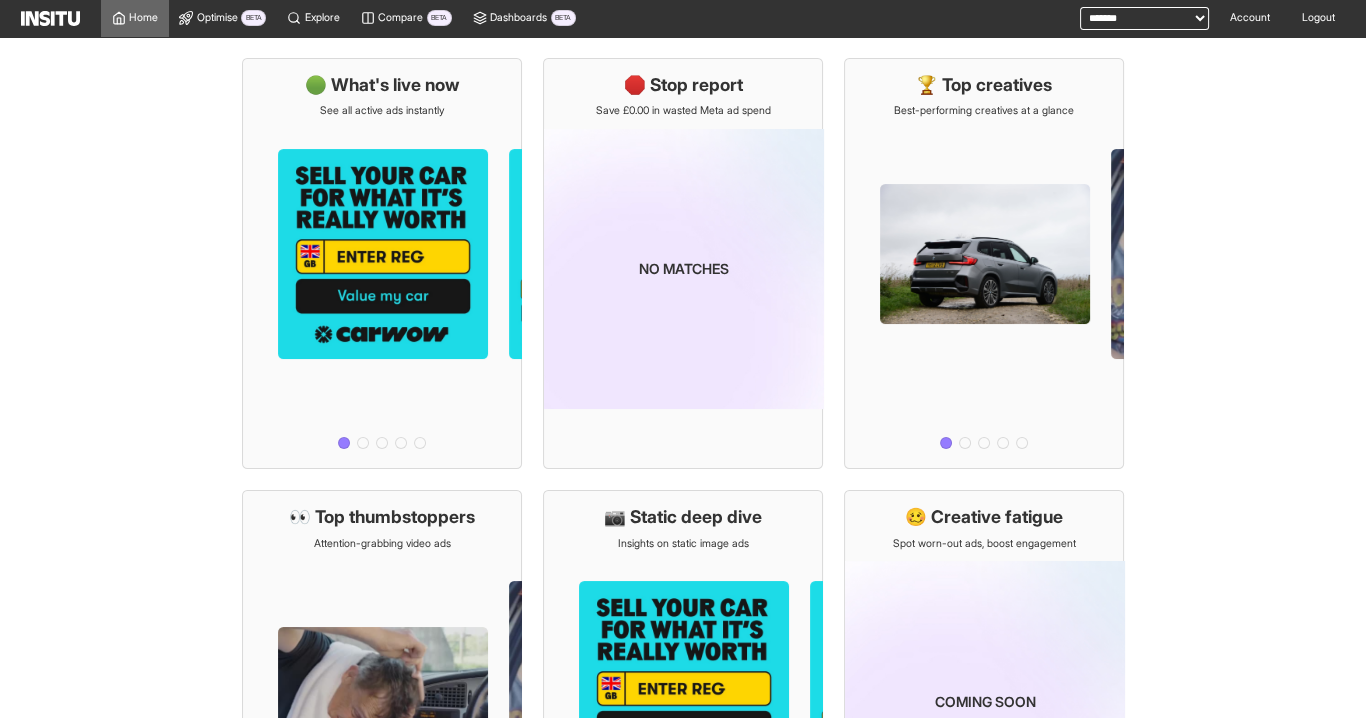 click on "**********" at bounding box center [1144, 18] 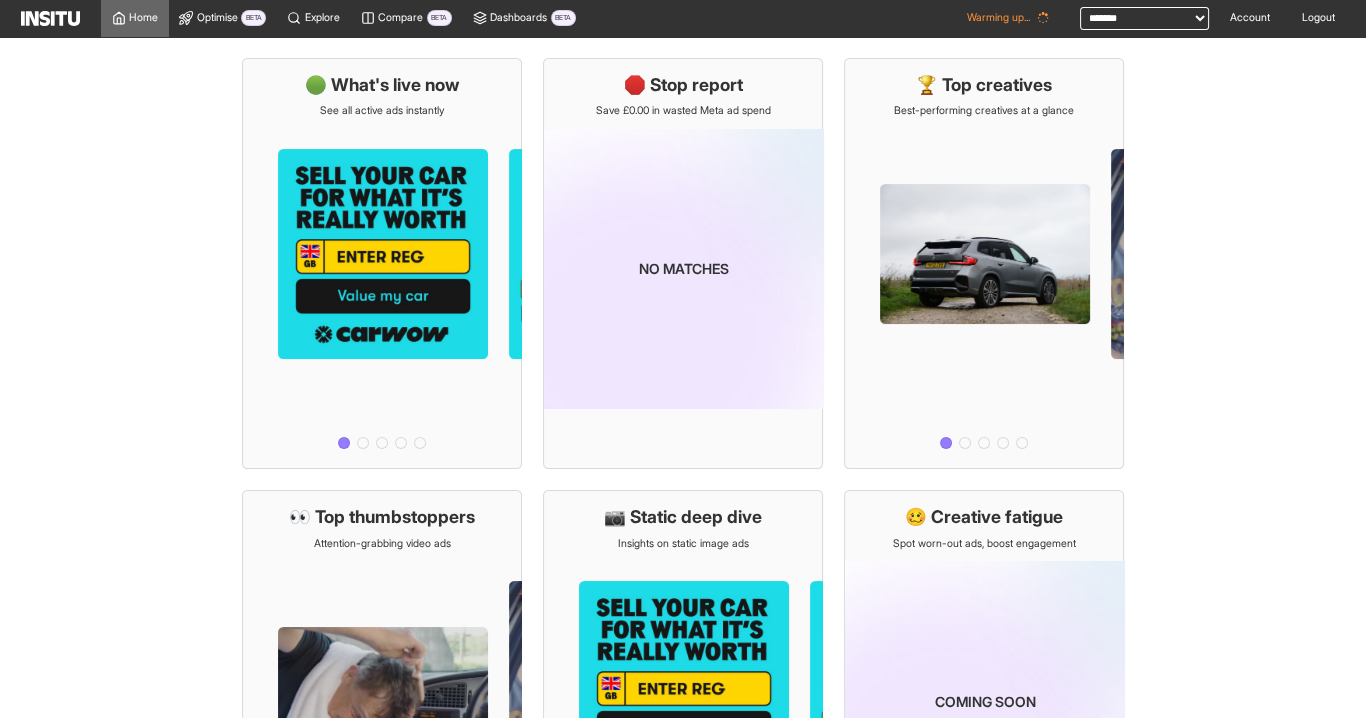 click on "**********" at bounding box center (1144, 18) 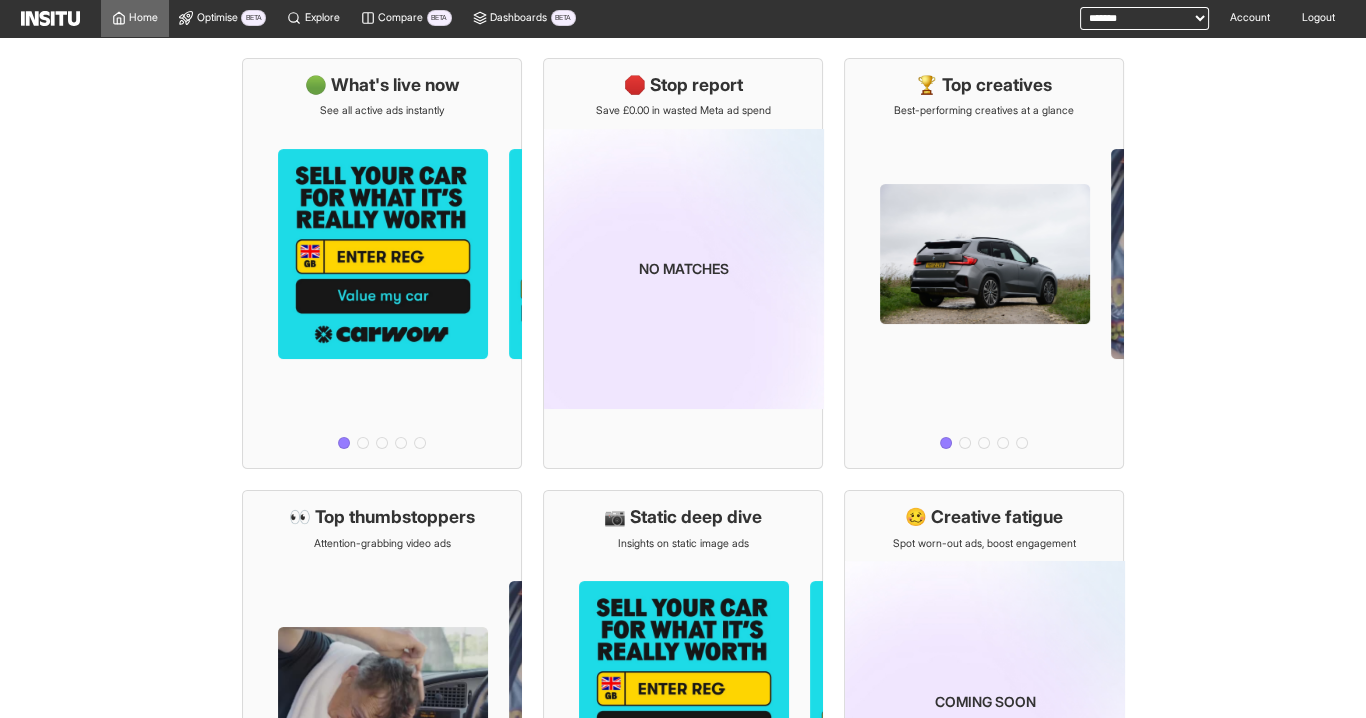select on "**********" 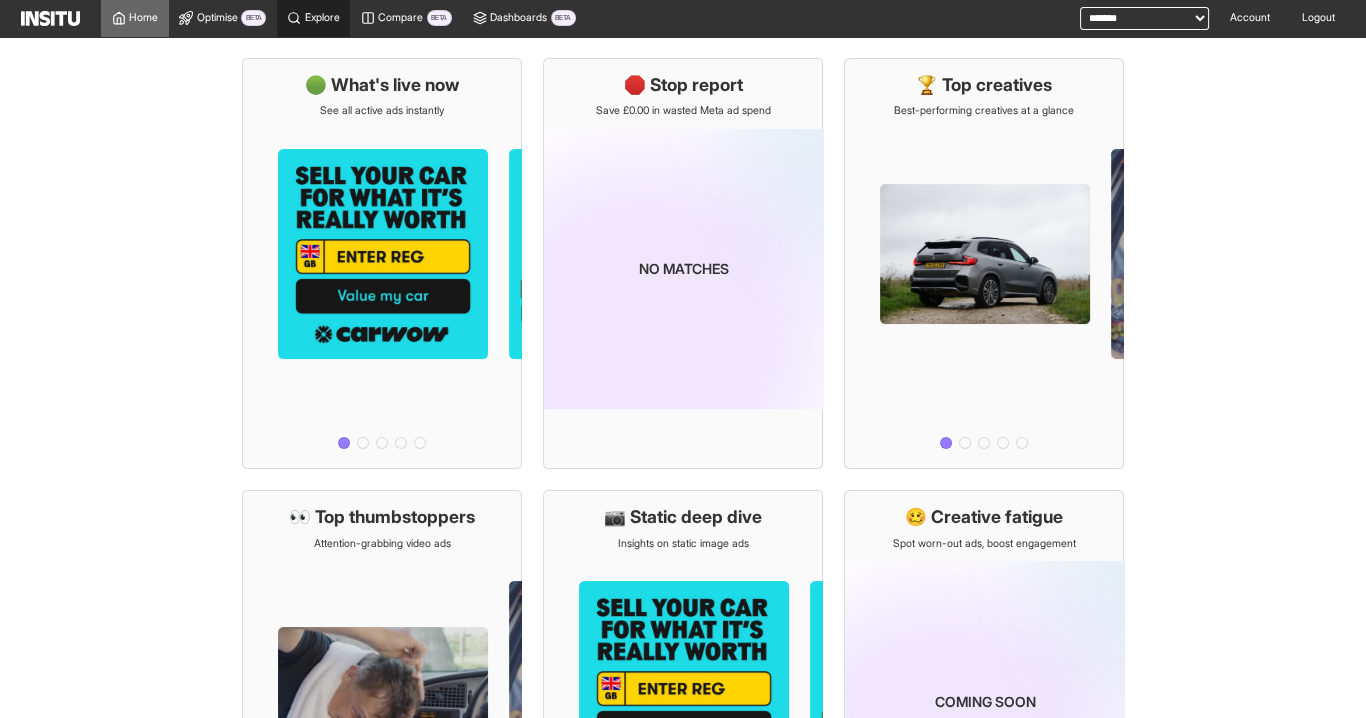 click on "Explore" at bounding box center (314, 18) 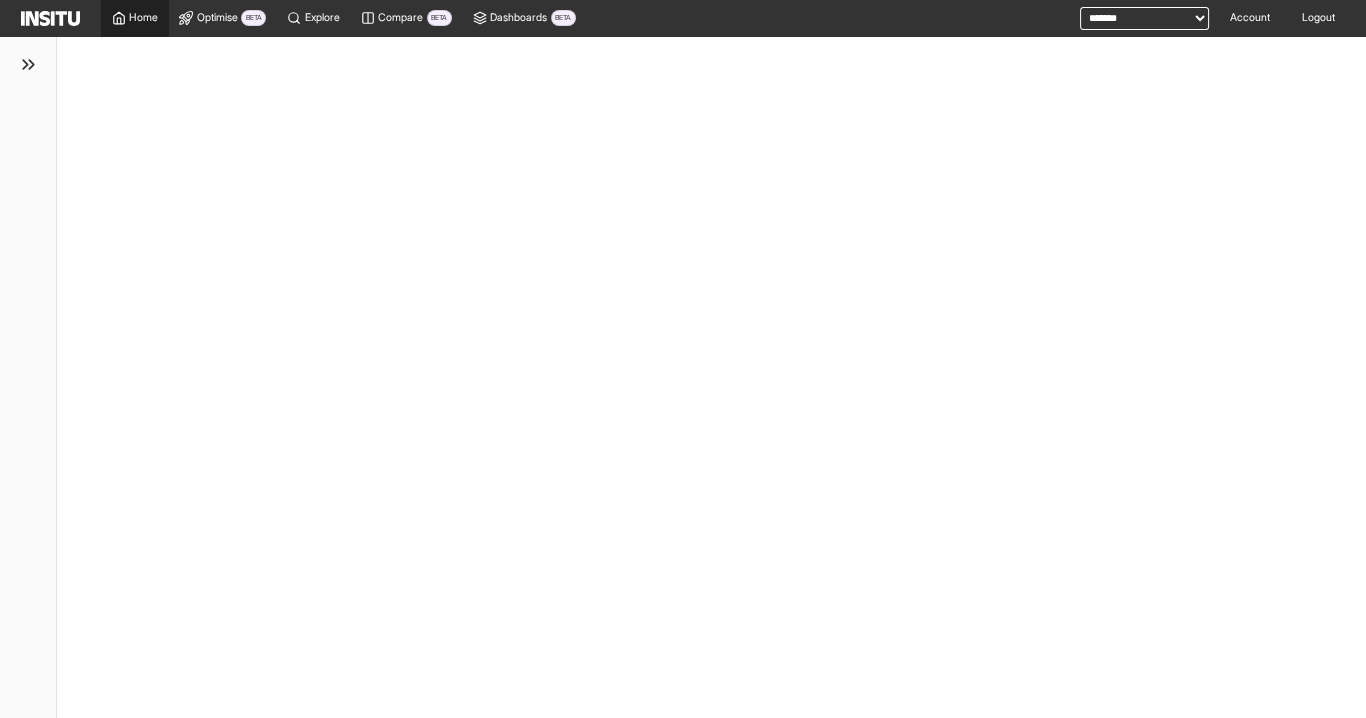 click on "Home" at bounding box center [143, 18] 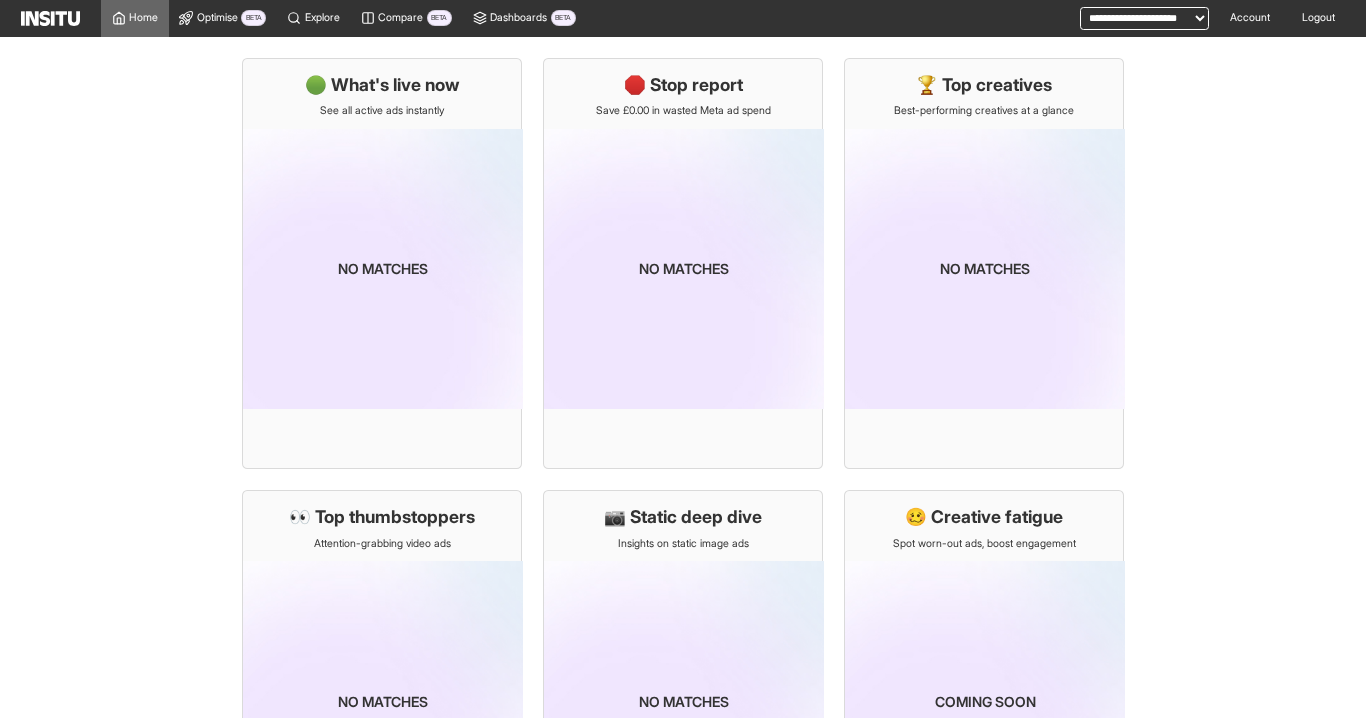 scroll, scrollTop: 0, scrollLeft: 0, axis: both 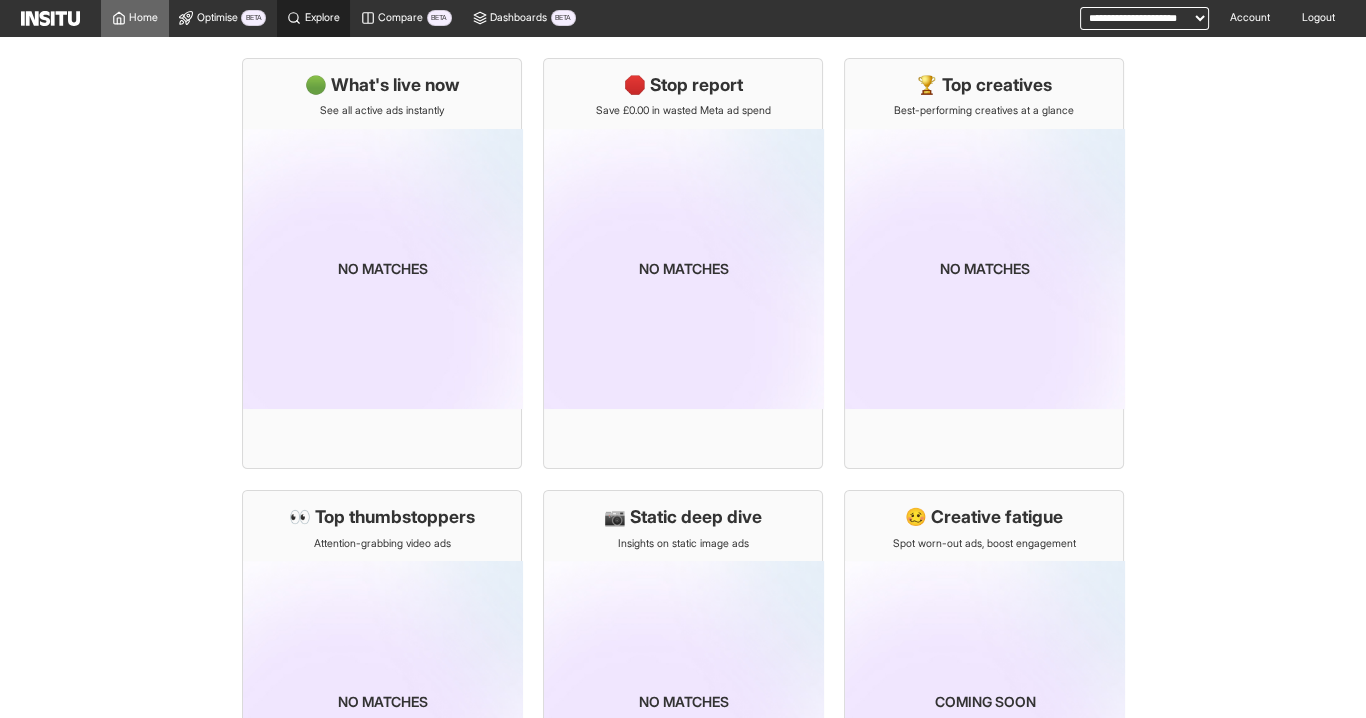 click 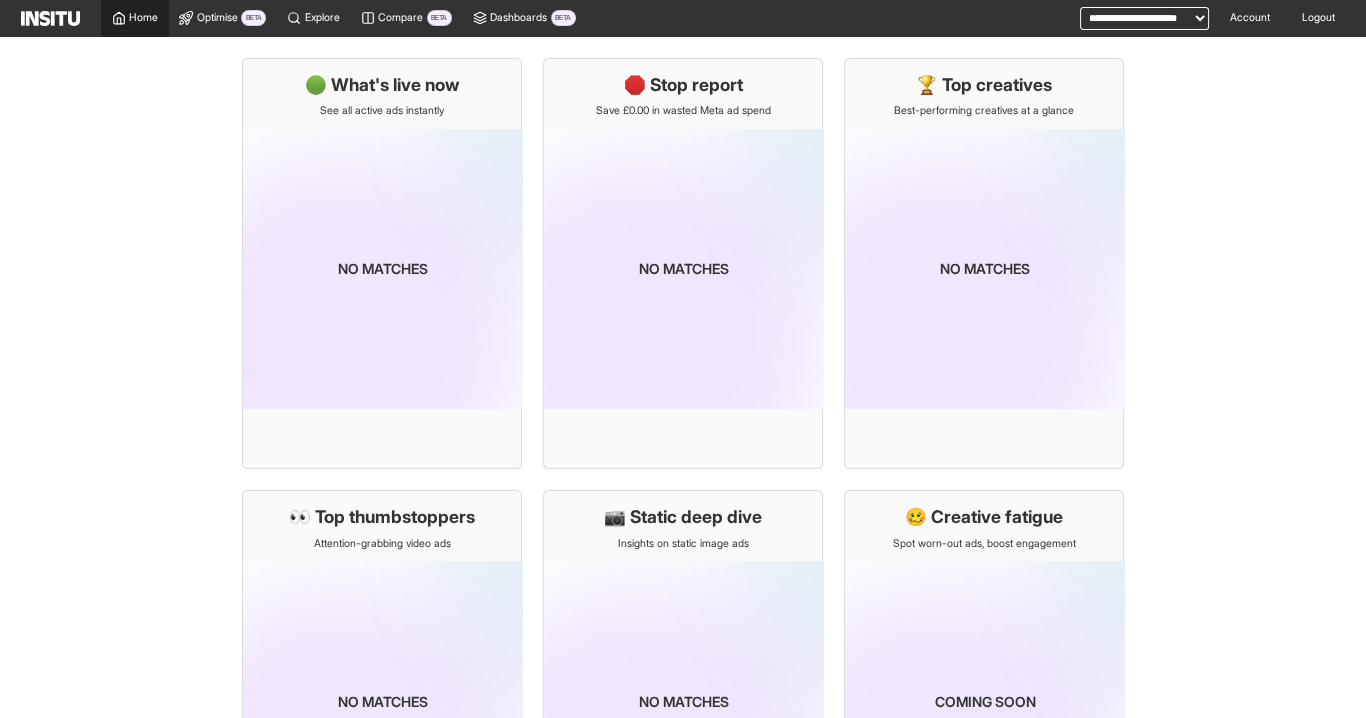 select on "**" 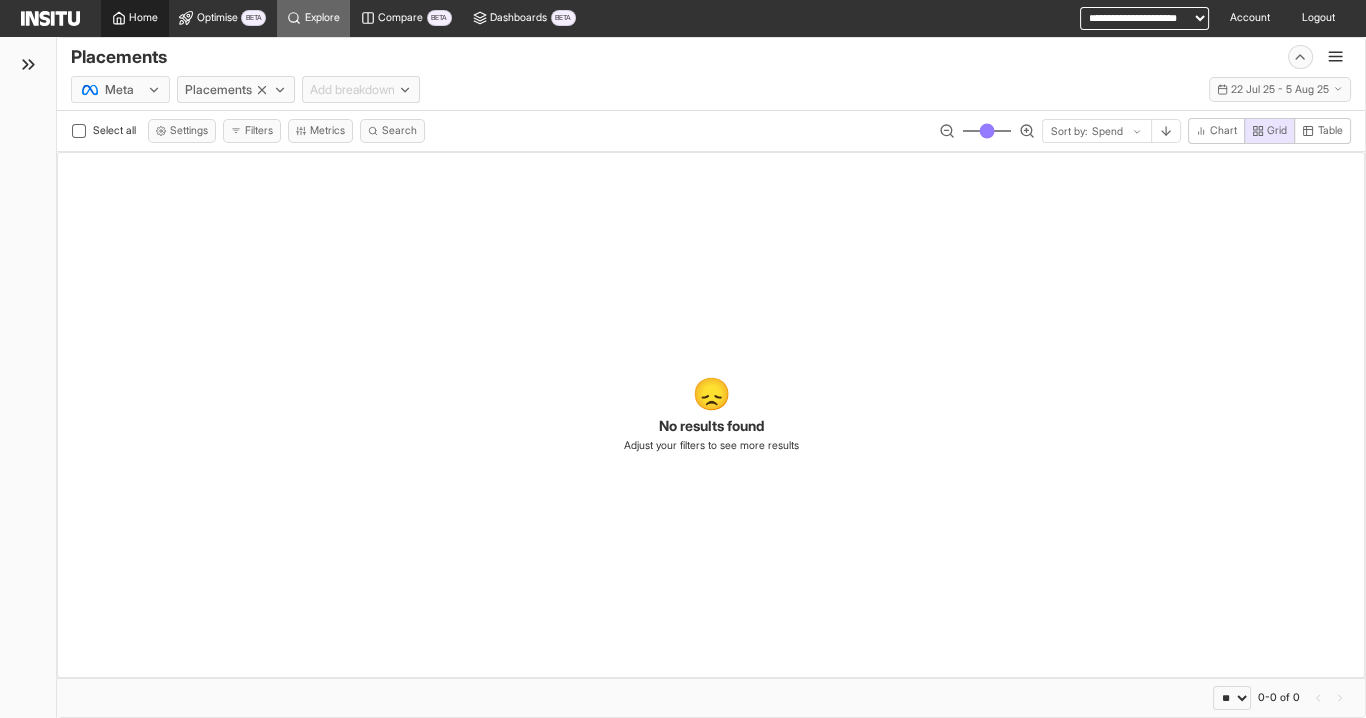 click on "Home" at bounding box center [143, 18] 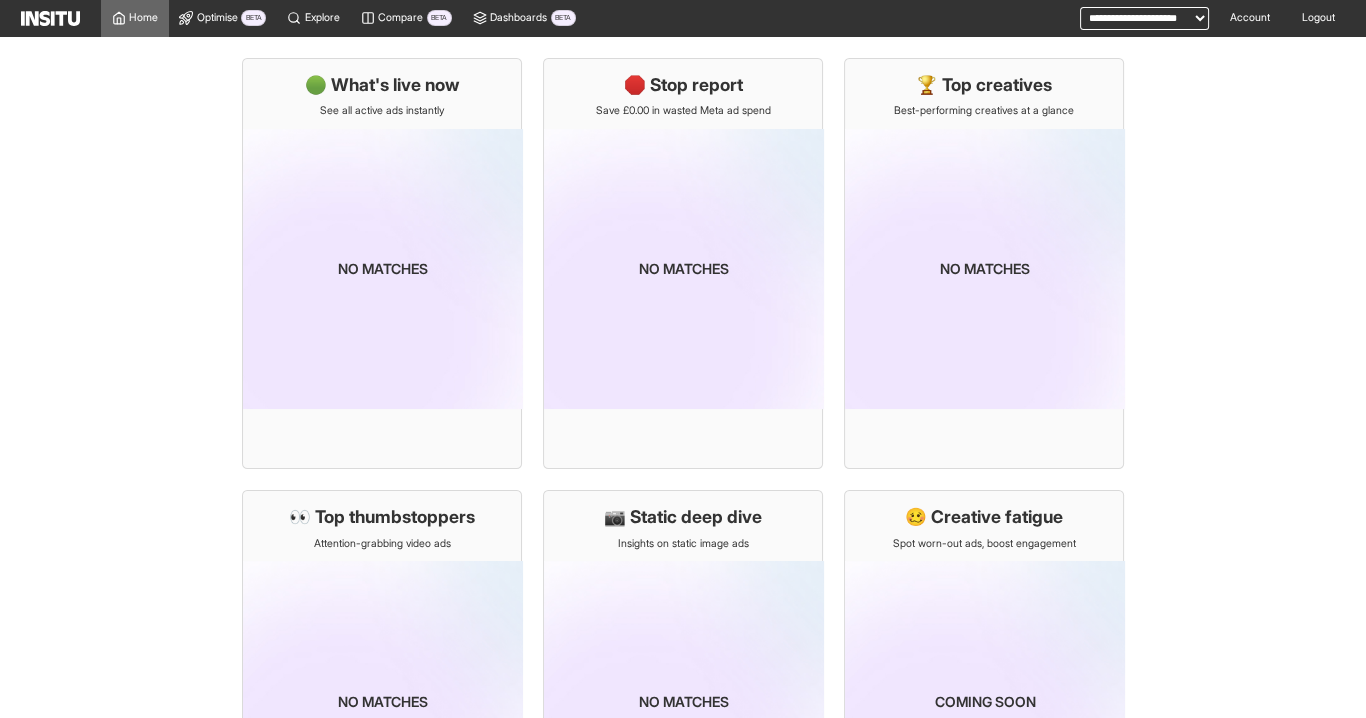 click on "**********" at bounding box center [1144, 18] 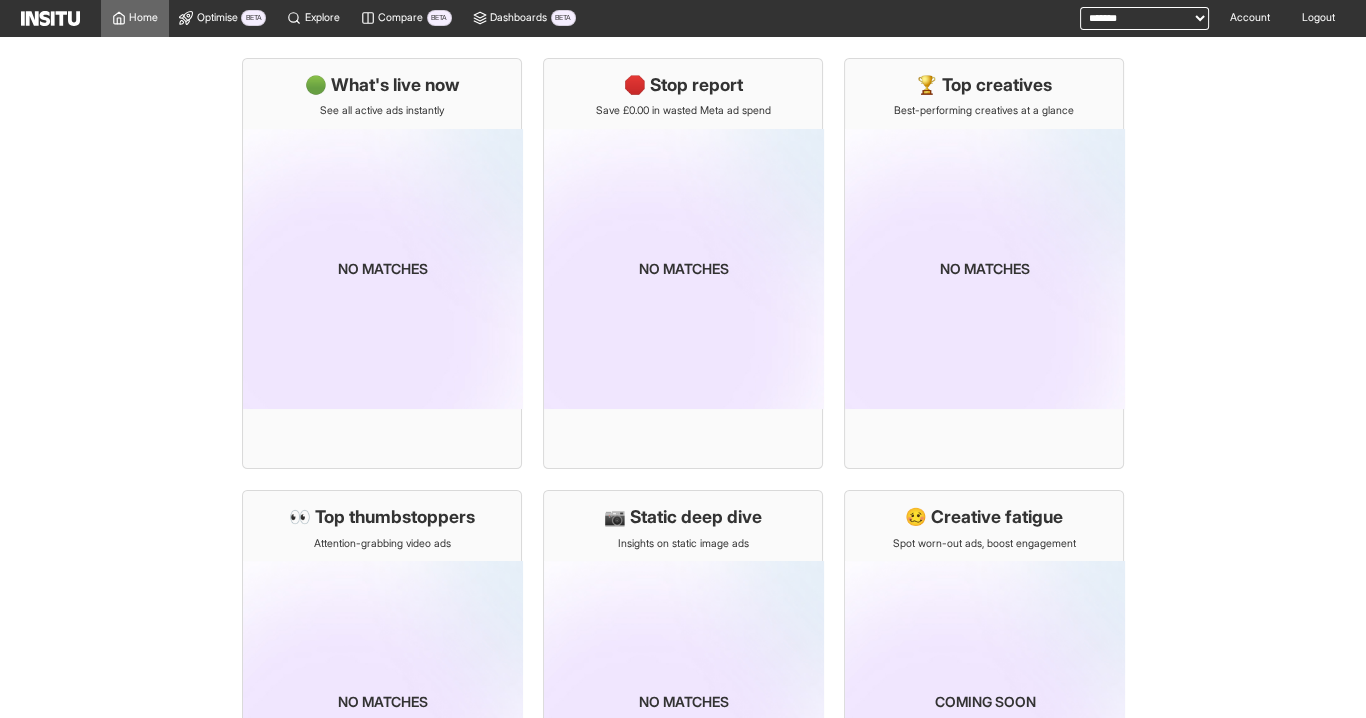 click on "**********" at bounding box center (1144, 18) 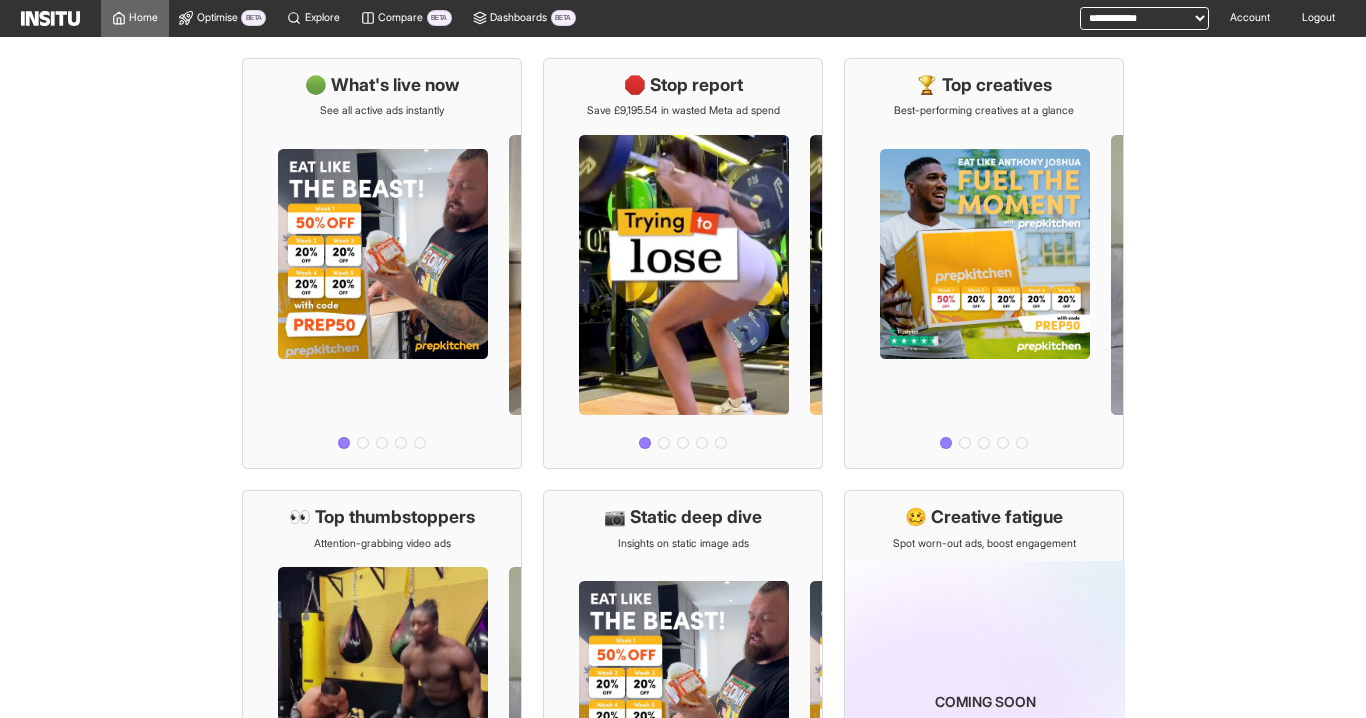 scroll, scrollTop: 0, scrollLeft: 0, axis: both 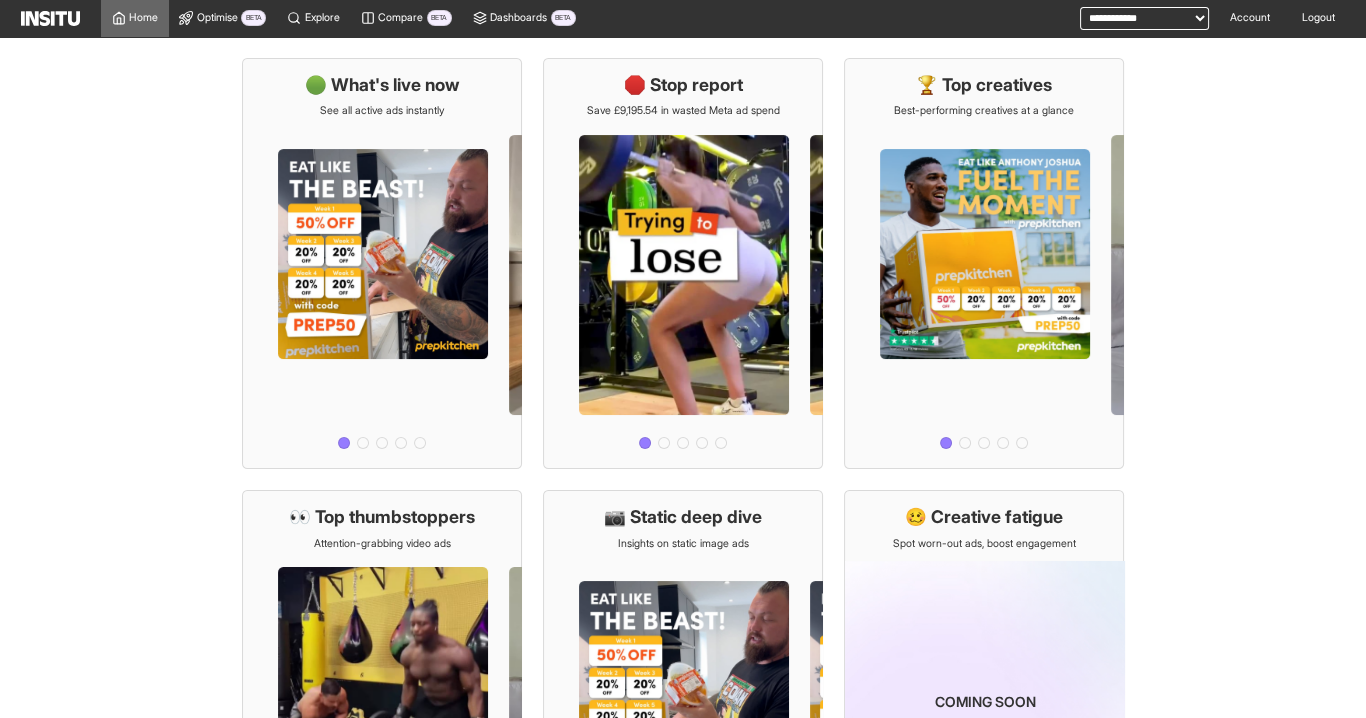 click on "**********" at bounding box center [1144, 18] 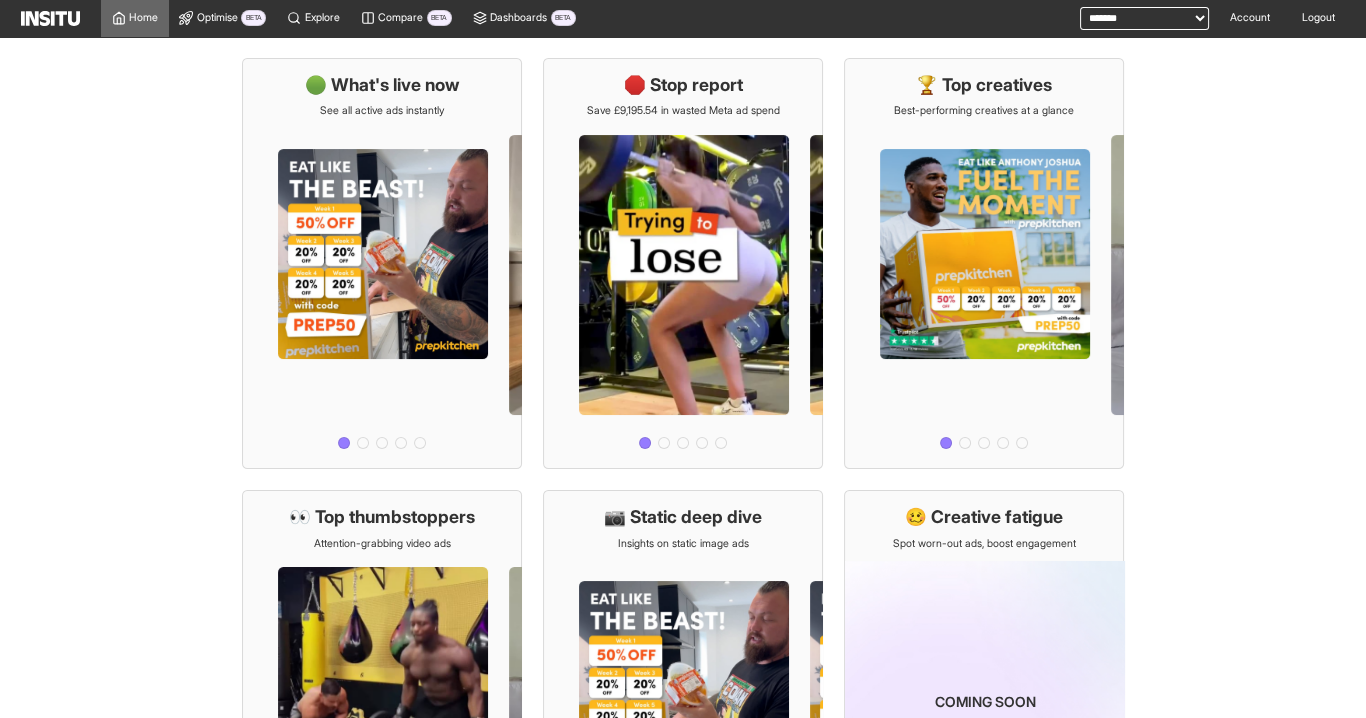 click on "**********" at bounding box center (1144, 18) 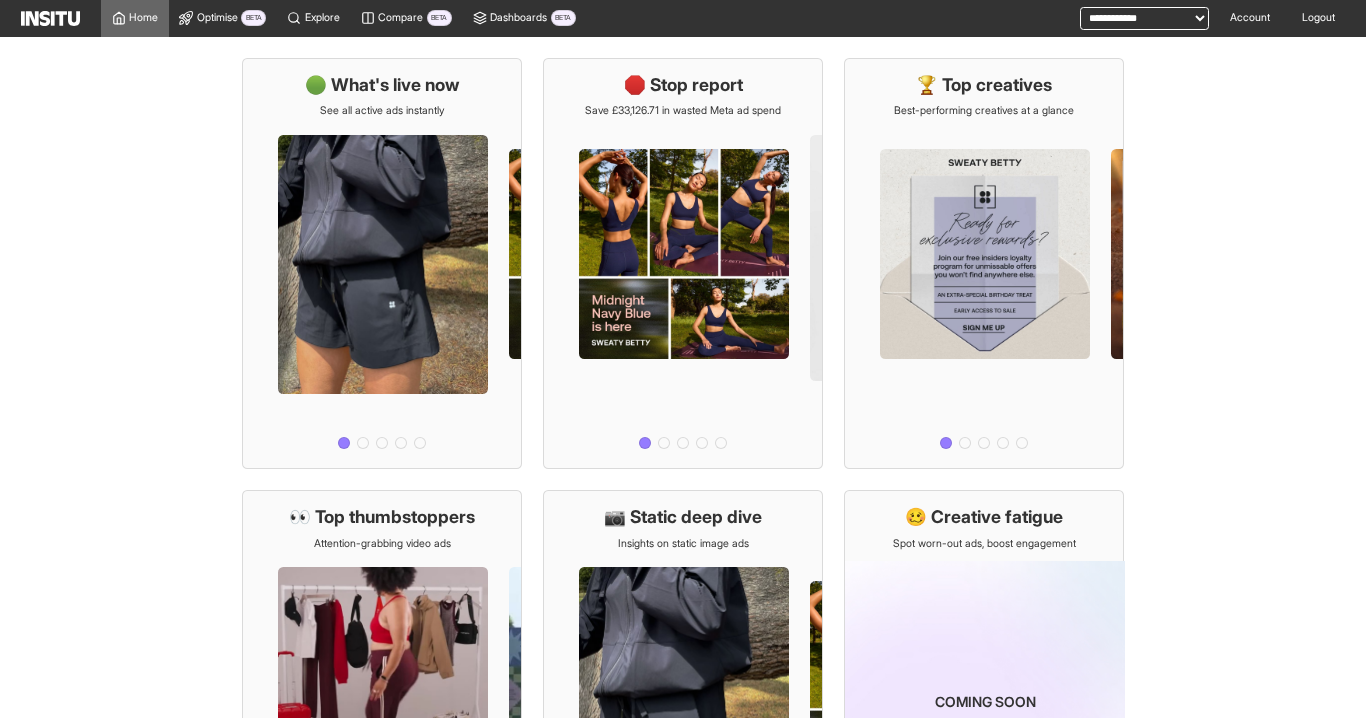 scroll, scrollTop: 0, scrollLeft: 0, axis: both 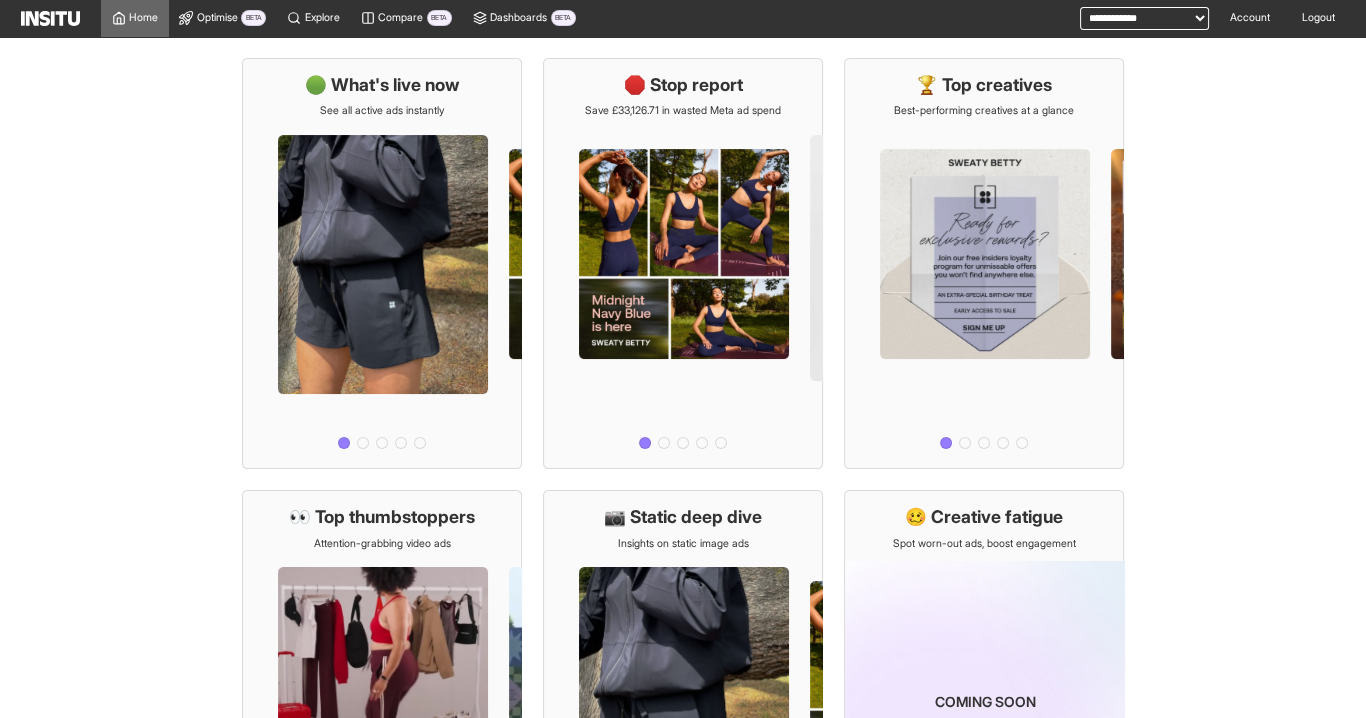 click on "**********" at bounding box center (1144, 18) 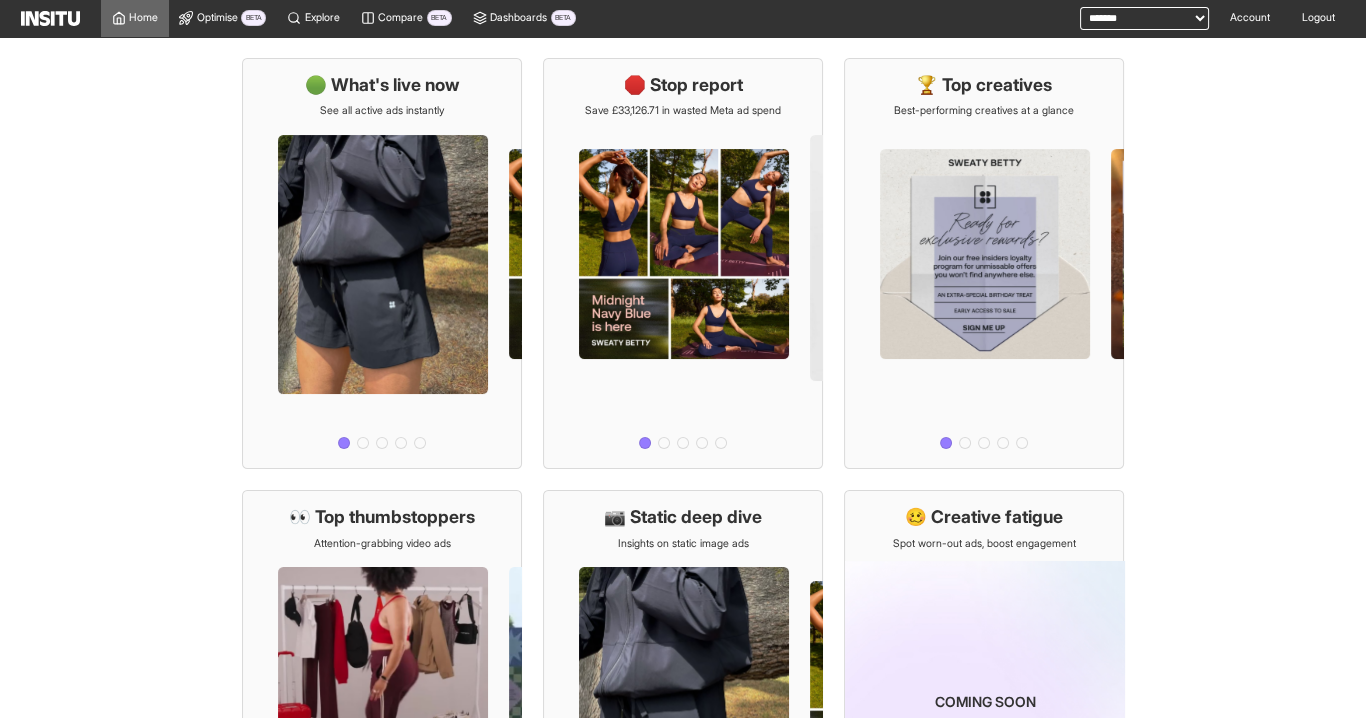 click on "**********" at bounding box center (1144, 18) 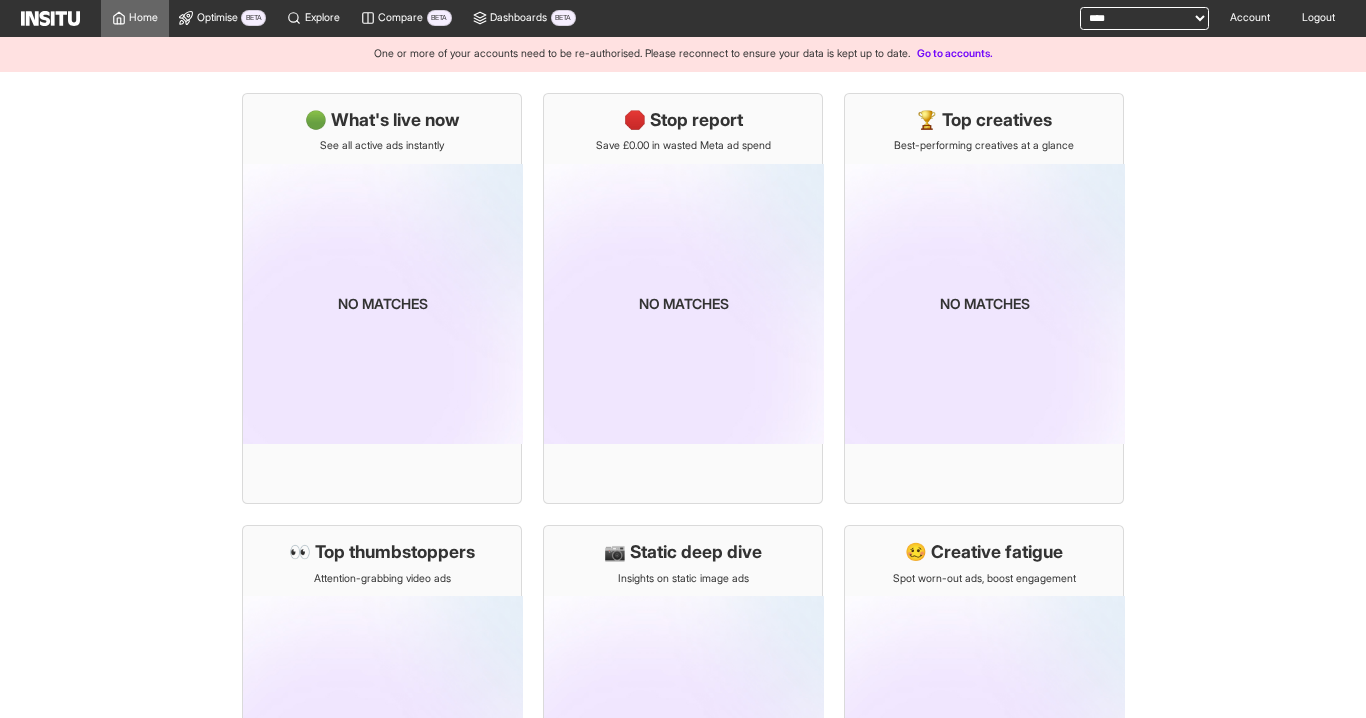 scroll, scrollTop: 0, scrollLeft: 0, axis: both 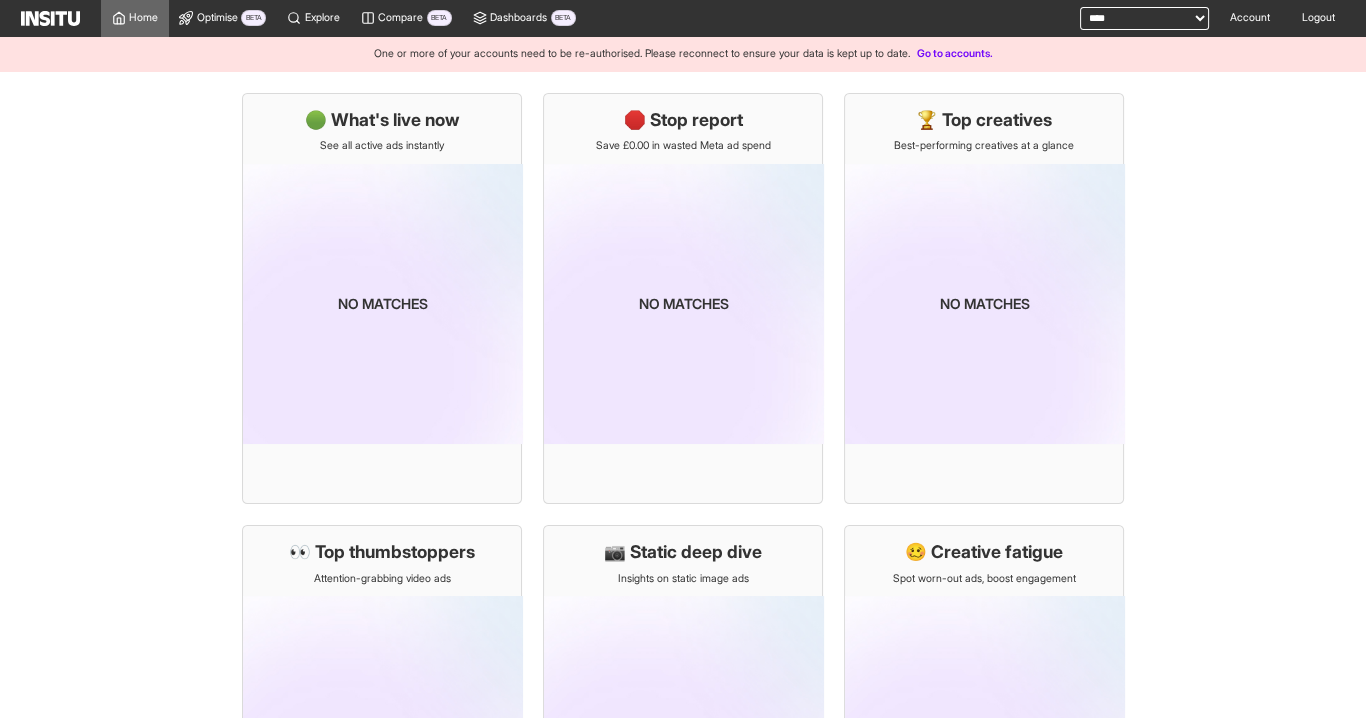 click on "**********" at bounding box center (1144, 18) 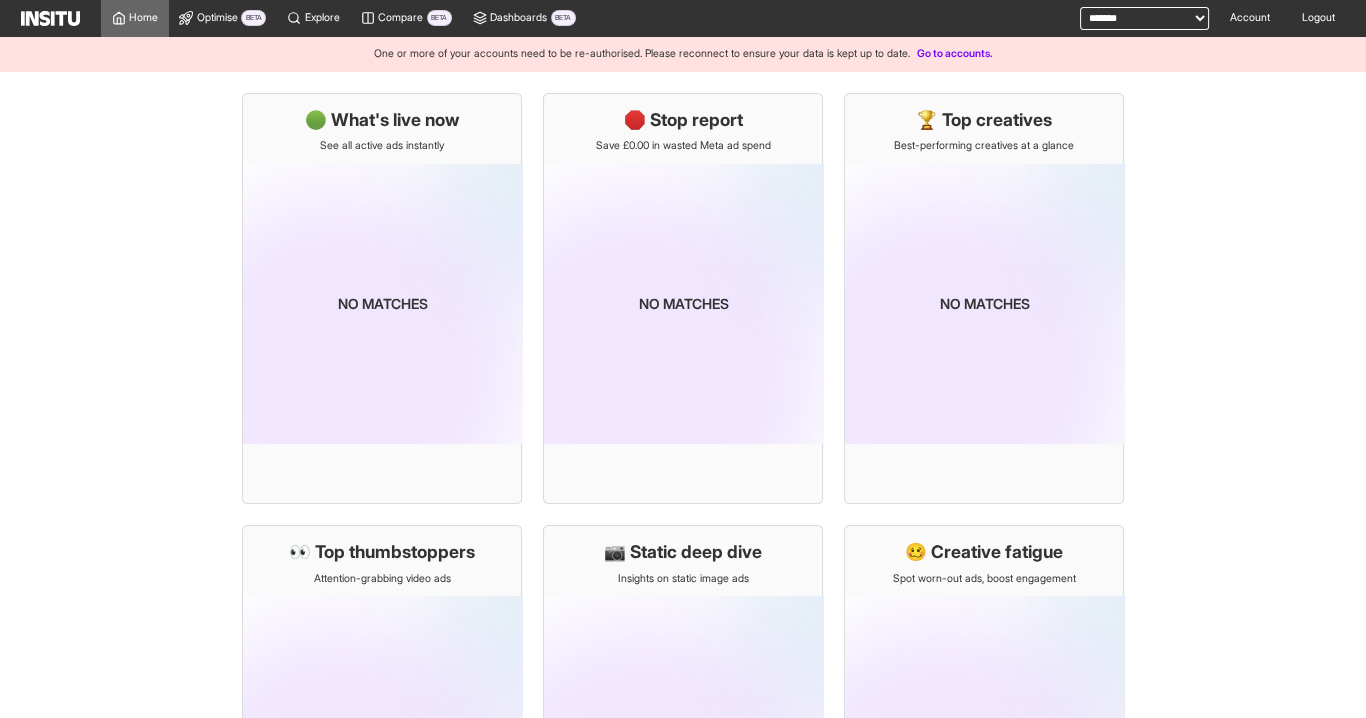 click on "**********" at bounding box center [1144, 18] 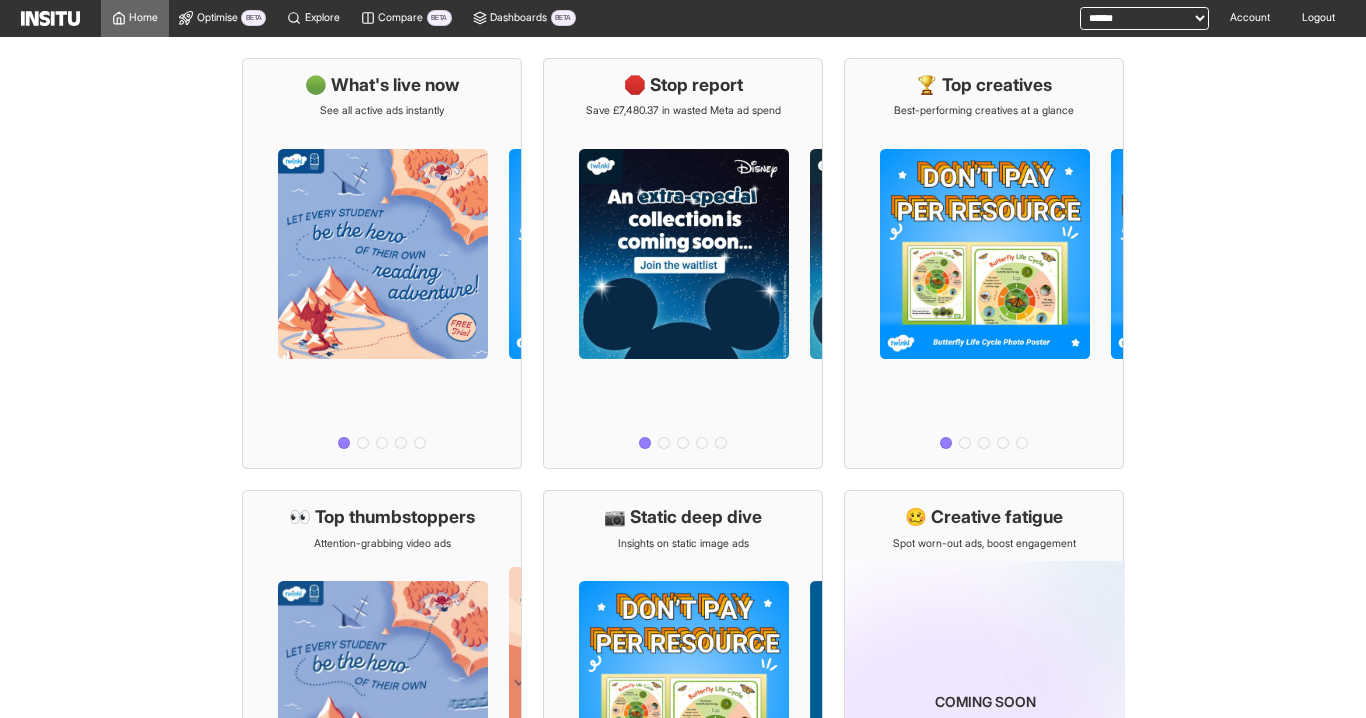 scroll, scrollTop: 0, scrollLeft: 0, axis: both 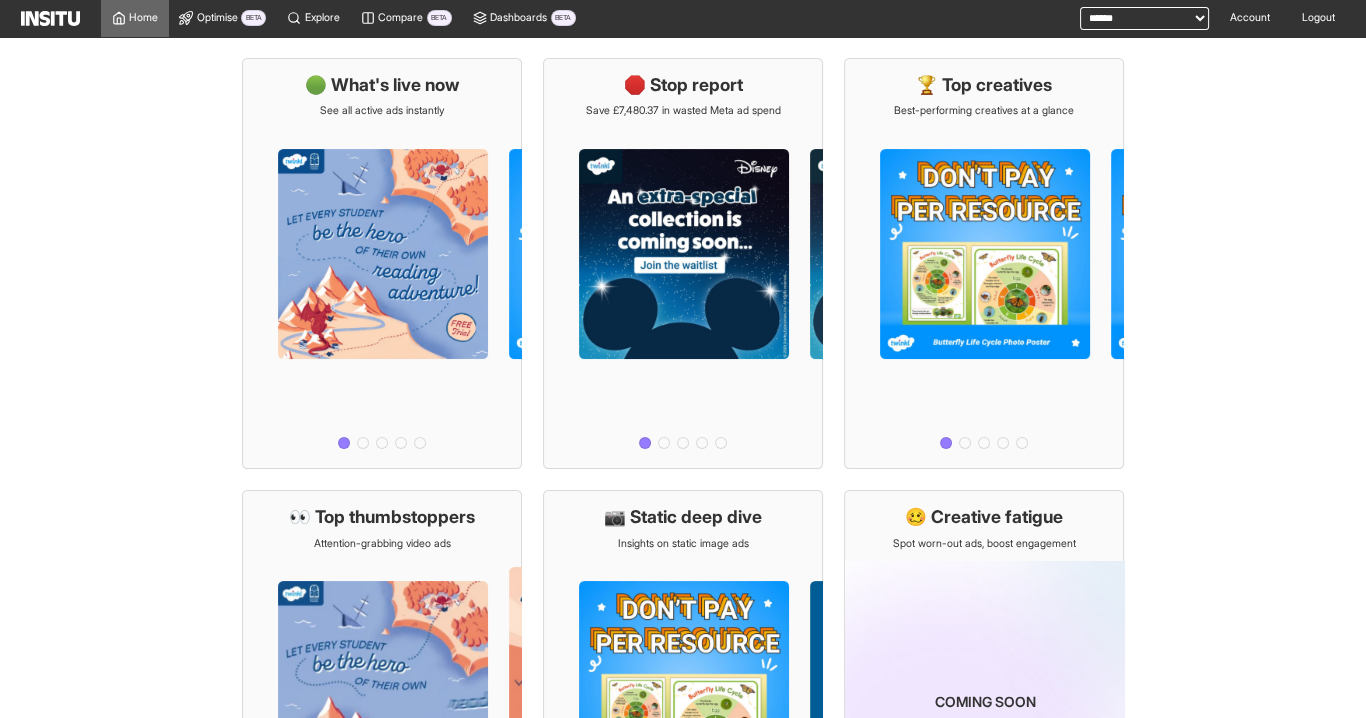 drag, startPoint x: 1145, startPoint y: 18, endPoint x: 1138, endPoint y: 26, distance: 10.630146 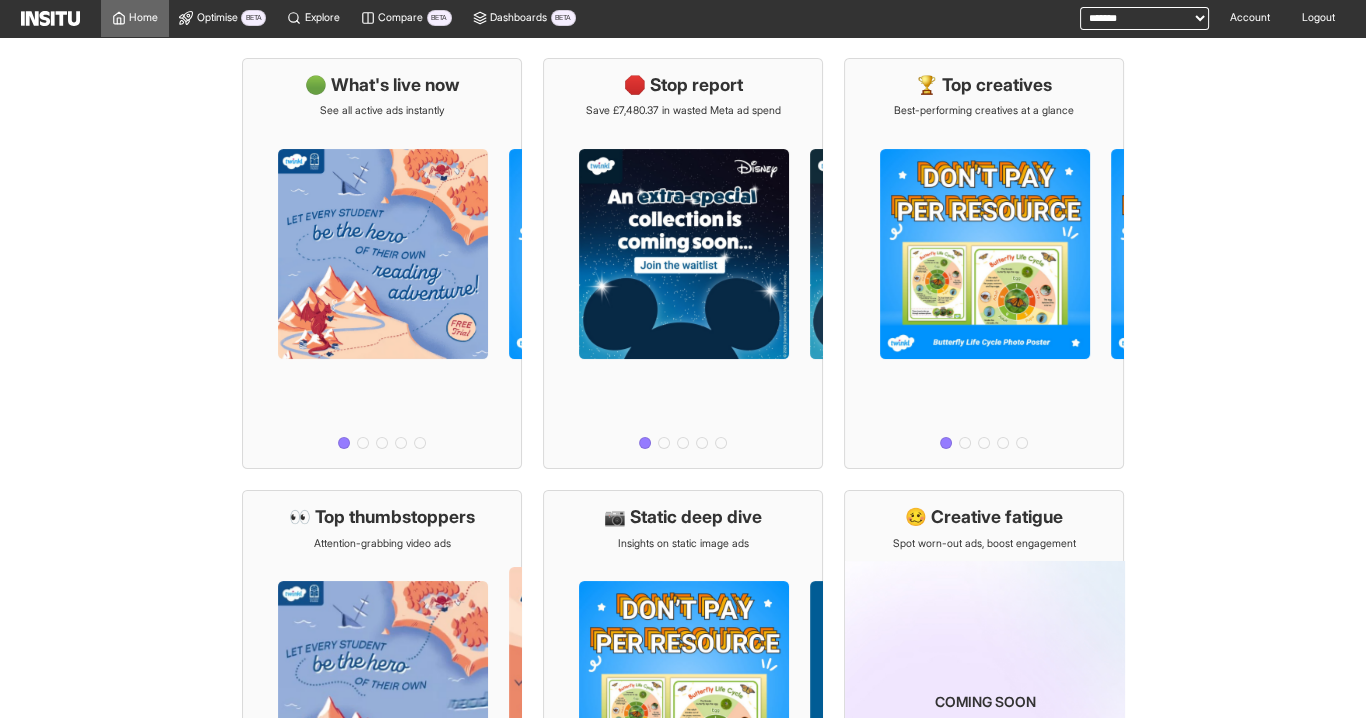 click on "**********" at bounding box center [1144, 18] 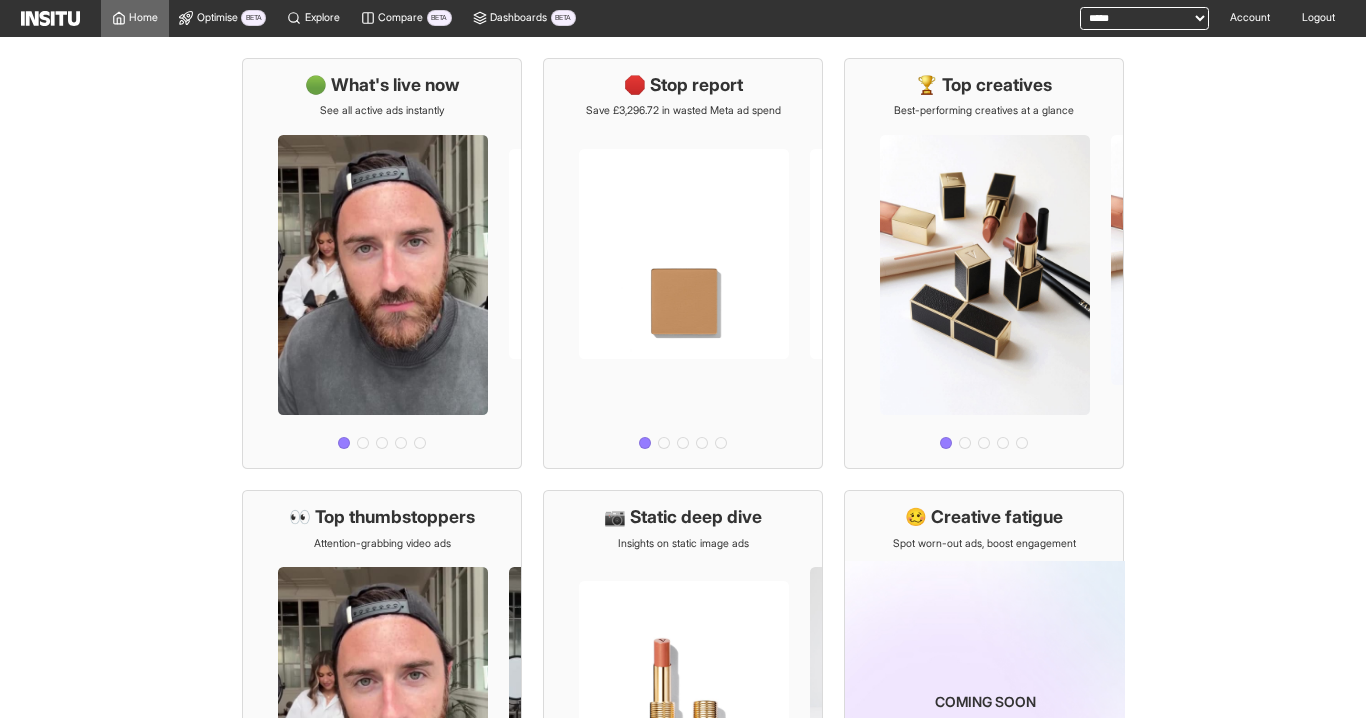 scroll, scrollTop: 0, scrollLeft: 0, axis: both 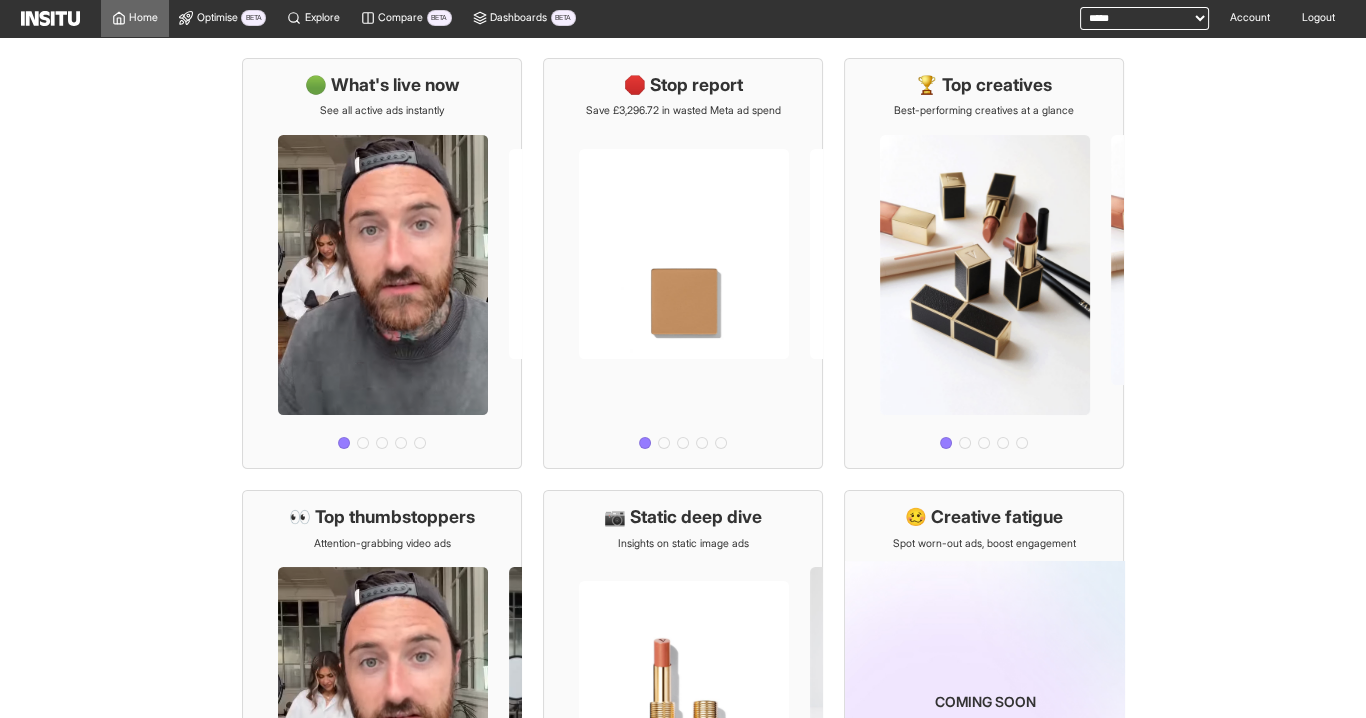 drag, startPoint x: 0, startPoint y: 0, endPoint x: 1152, endPoint y: 21, distance: 1152.1914 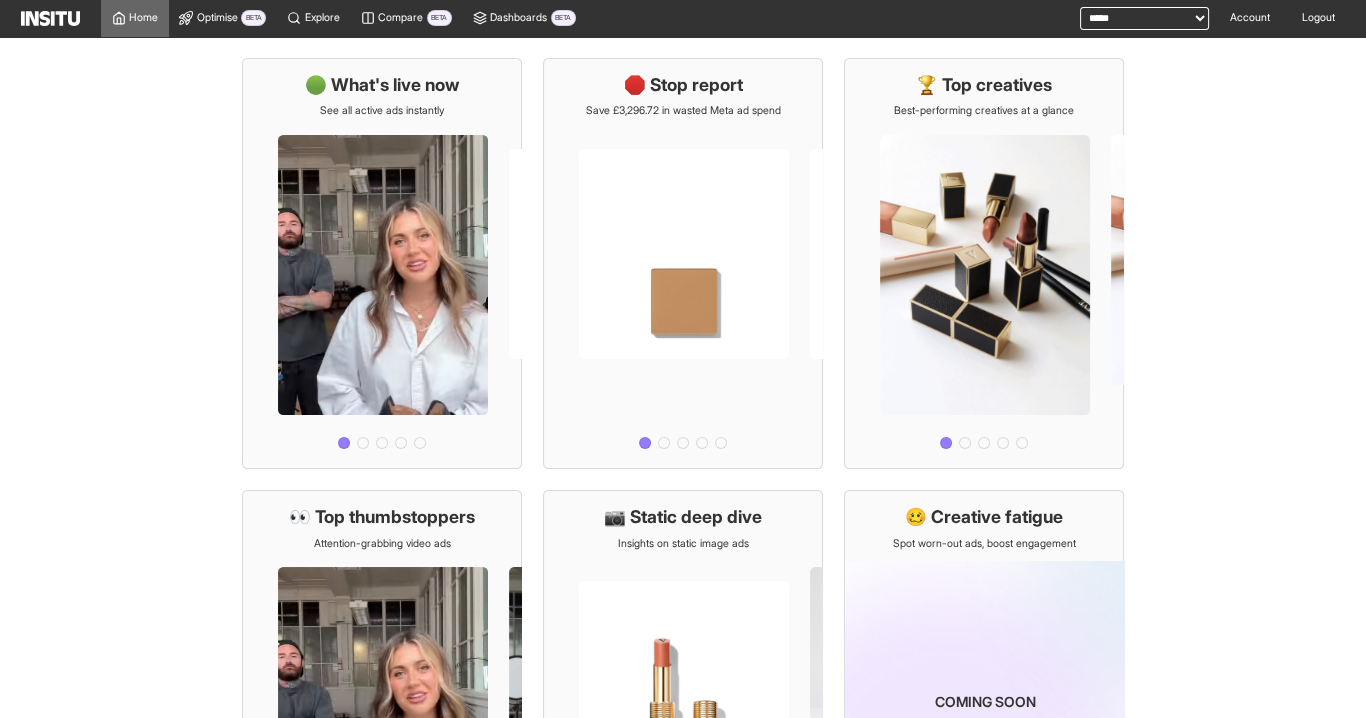 click on "**********" at bounding box center (1144, 18) 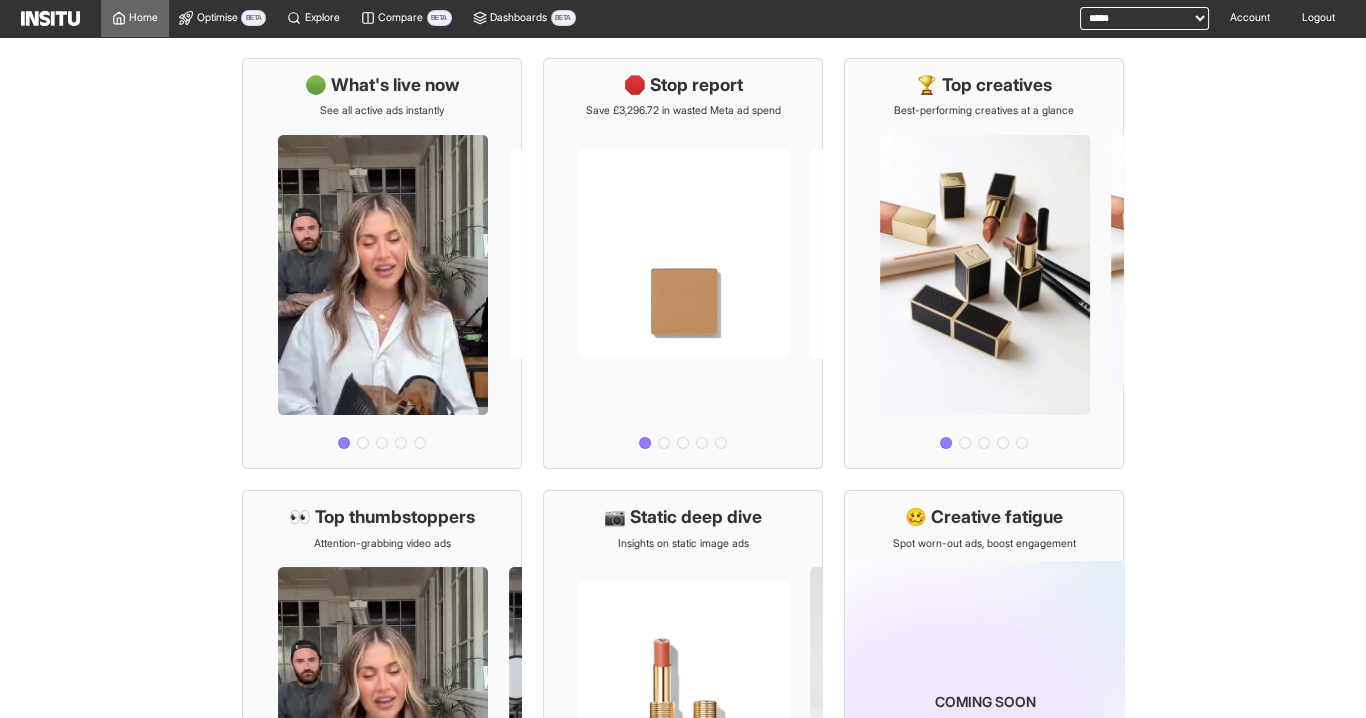 select on "**********" 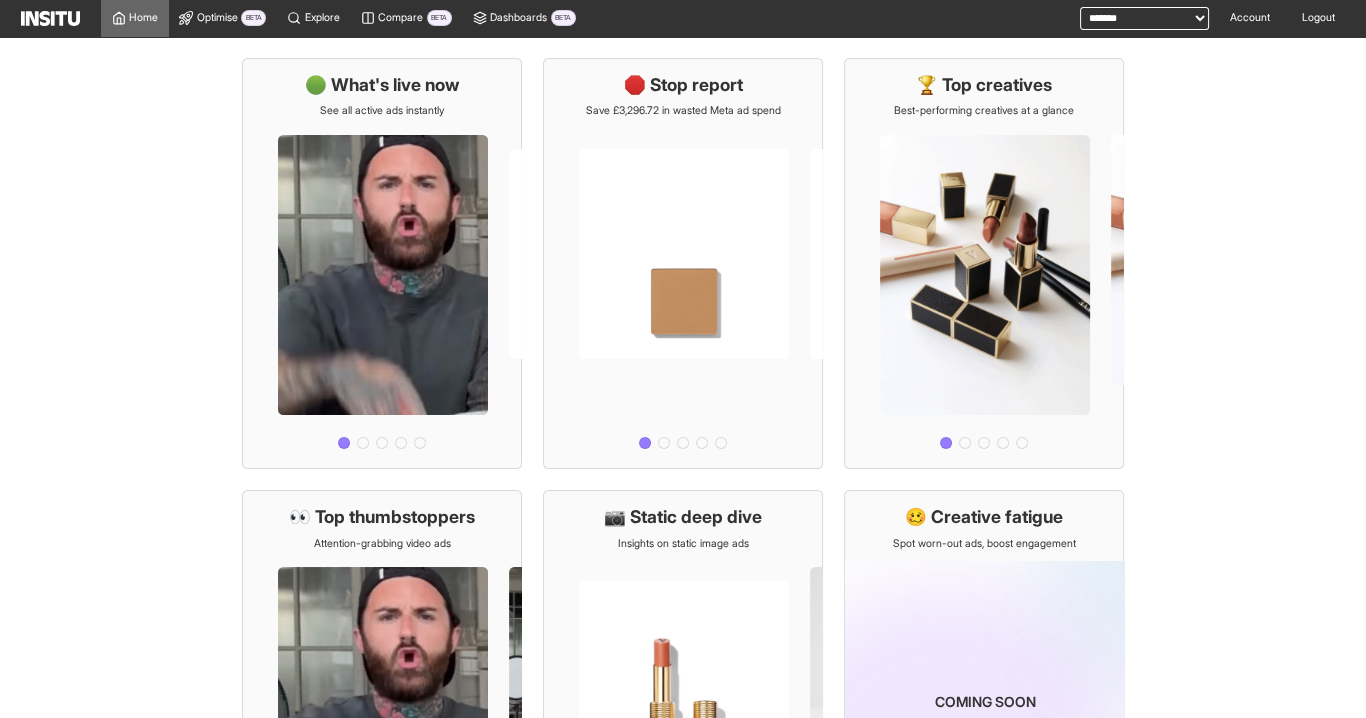click on "**********" at bounding box center [1144, 18] 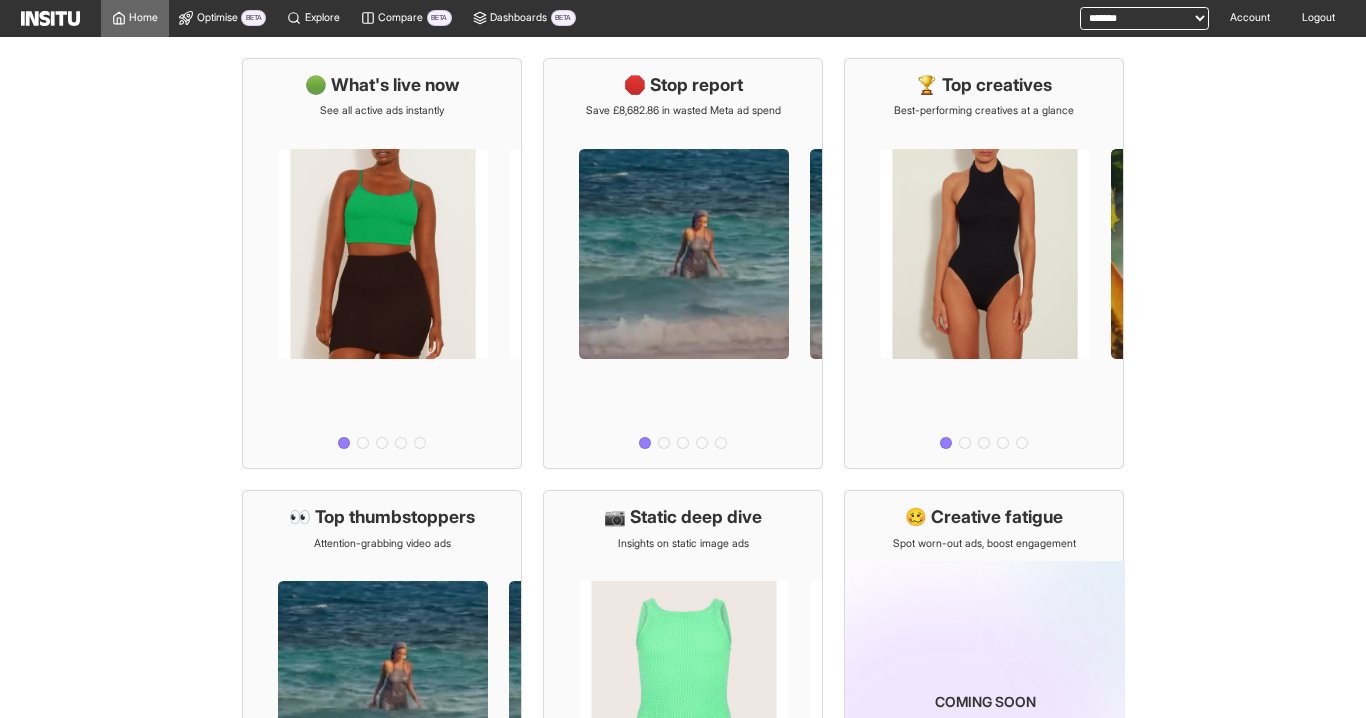 scroll, scrollTop: 0, scrollLeft: 0, axis: both 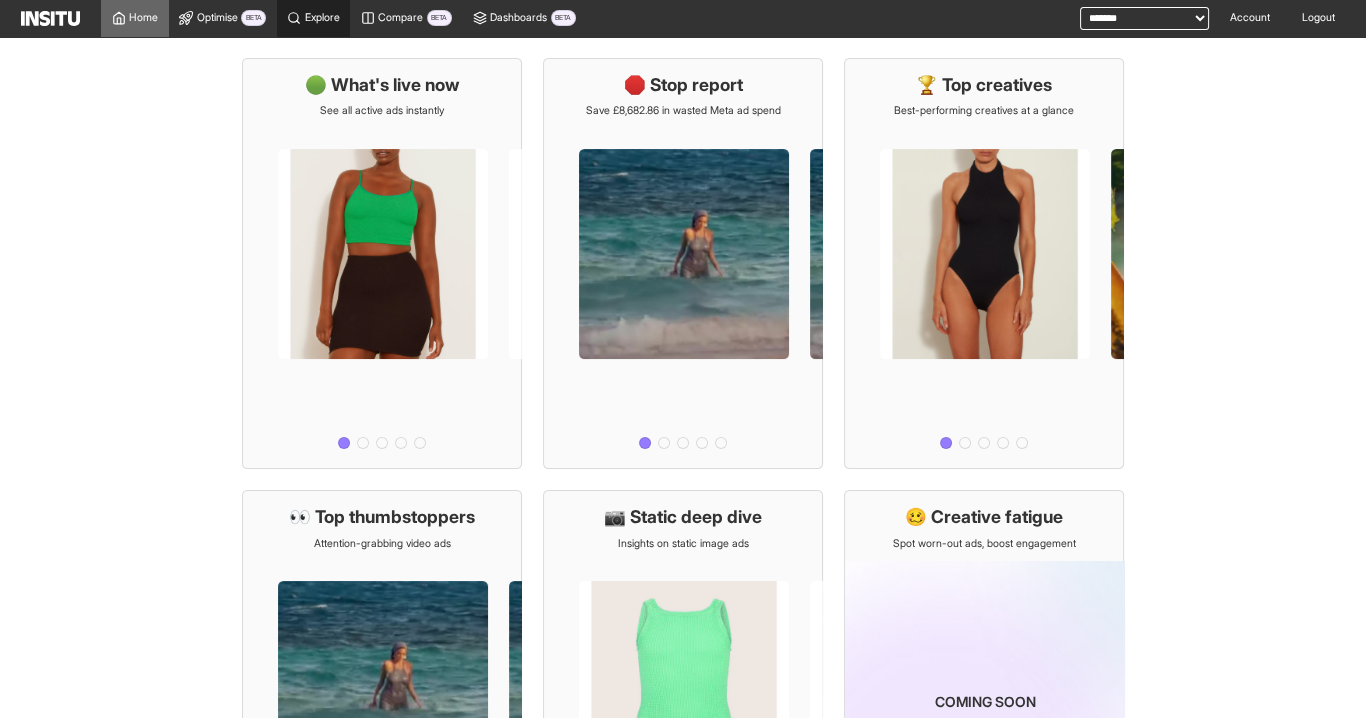click on "Explore" at bounding box center (322, 18) 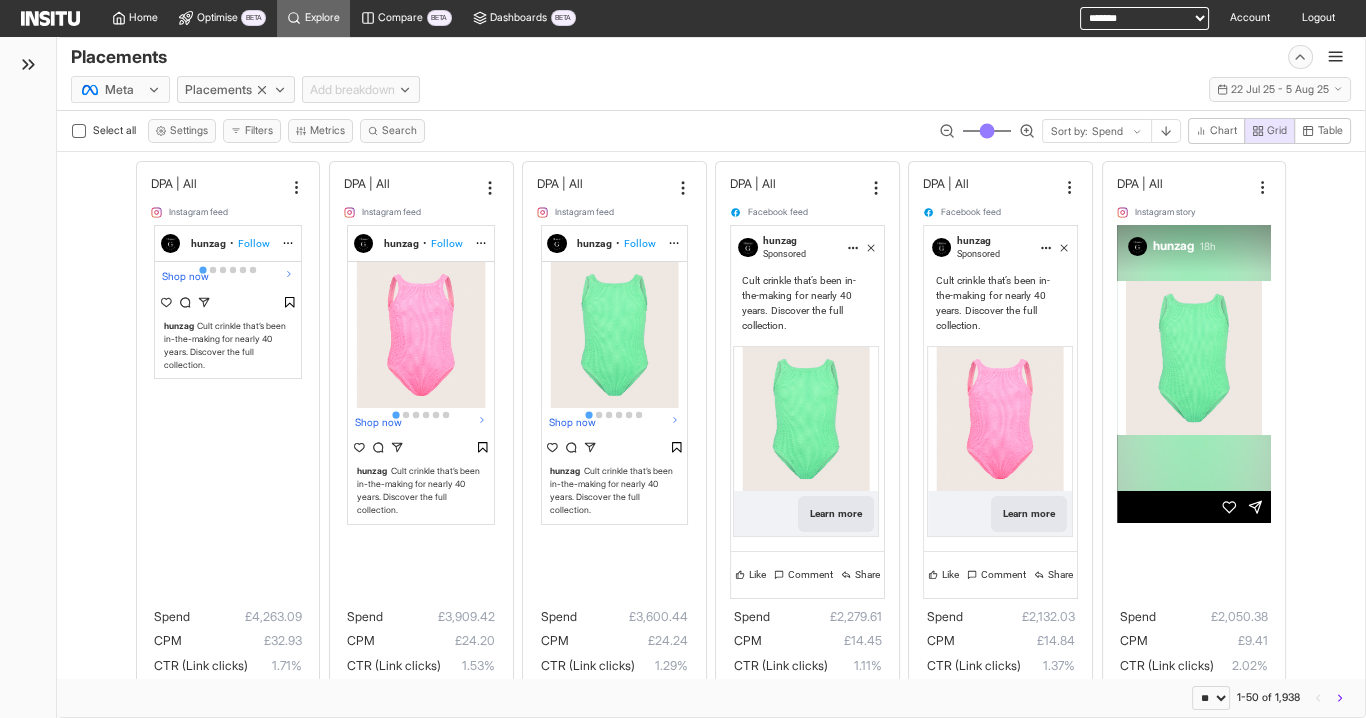 click on "Home" at bounding box center (135, 18) 